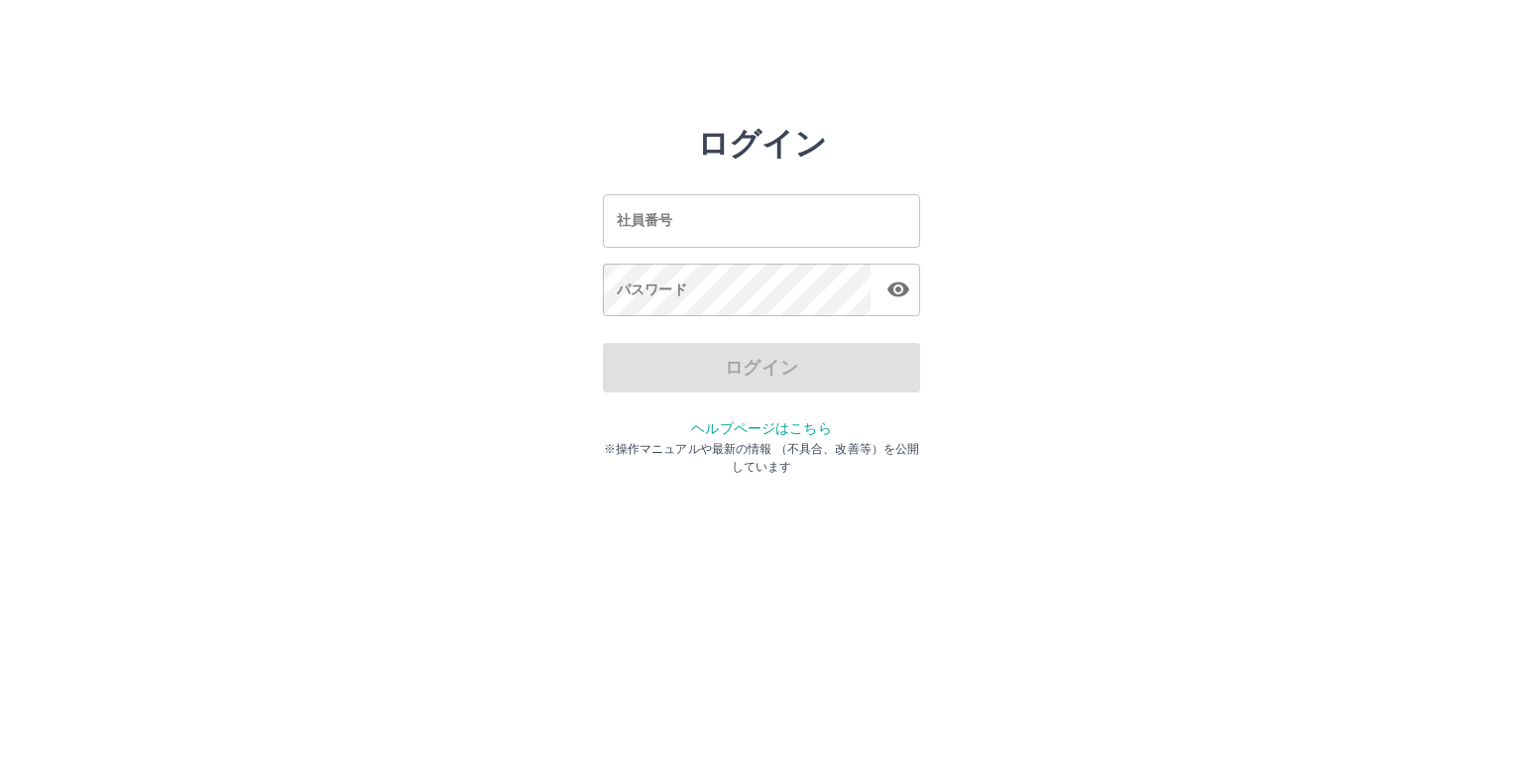scroll, scrollTop: 0, scrollLeft: 0, axis: both 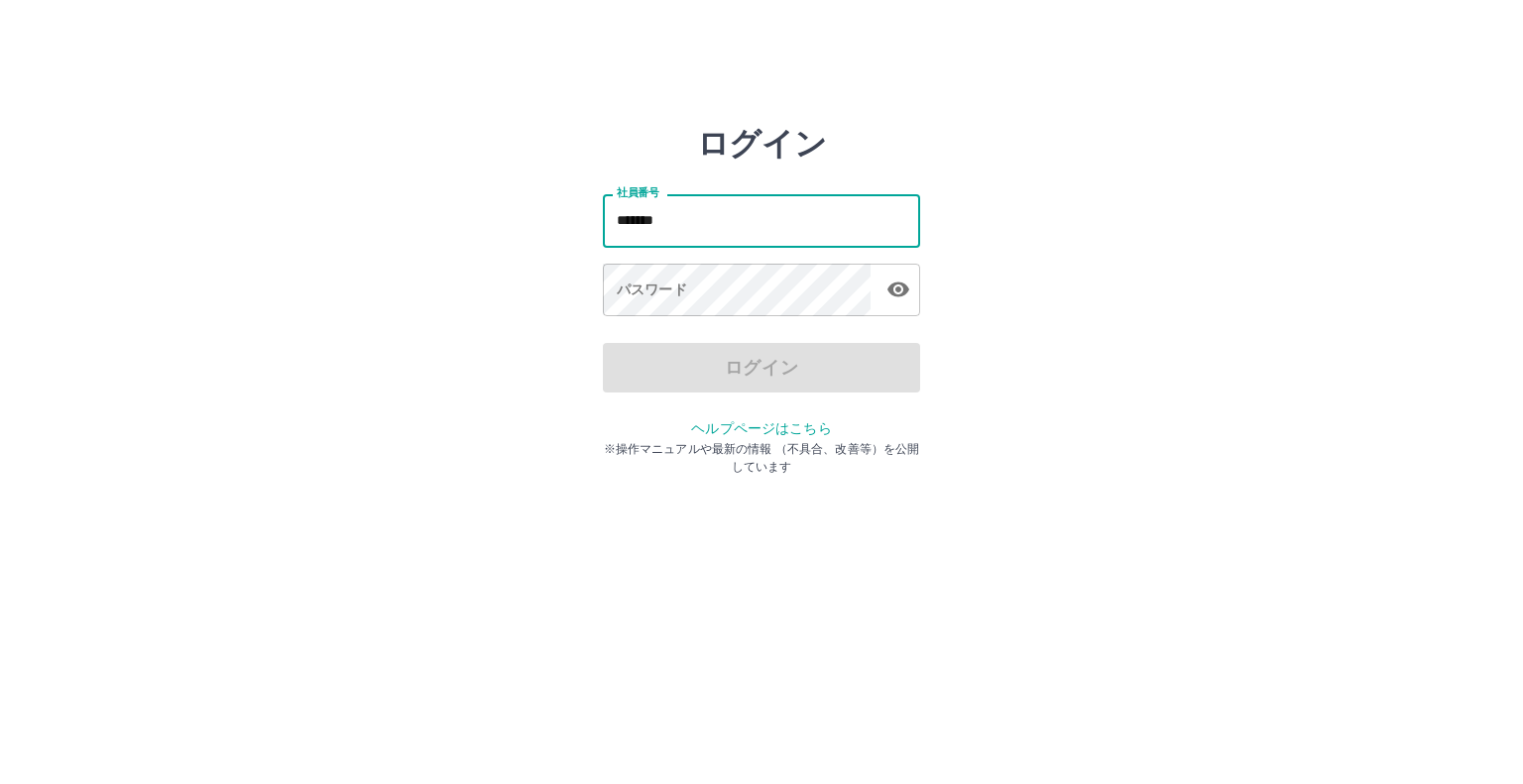 type on "*******" 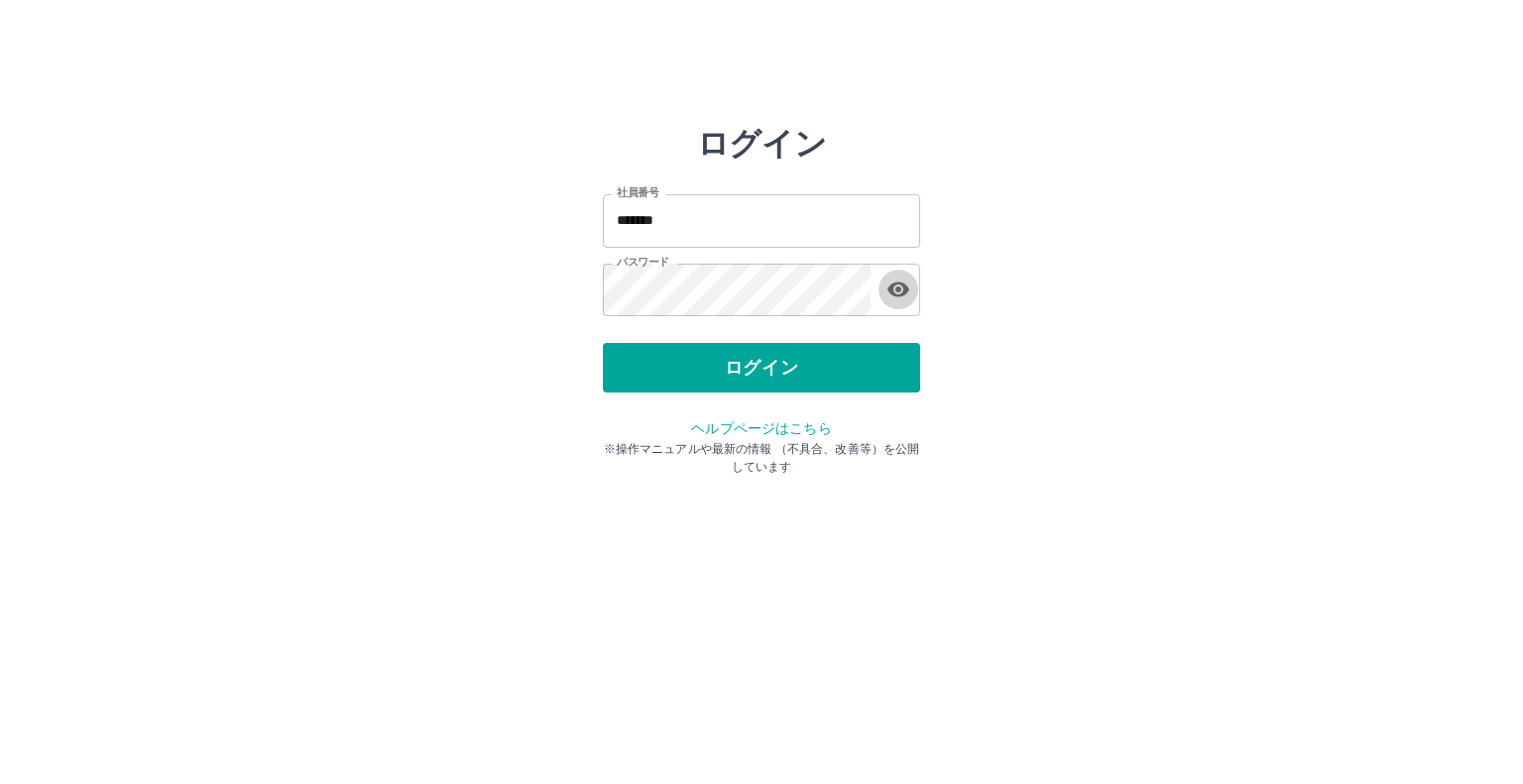 type 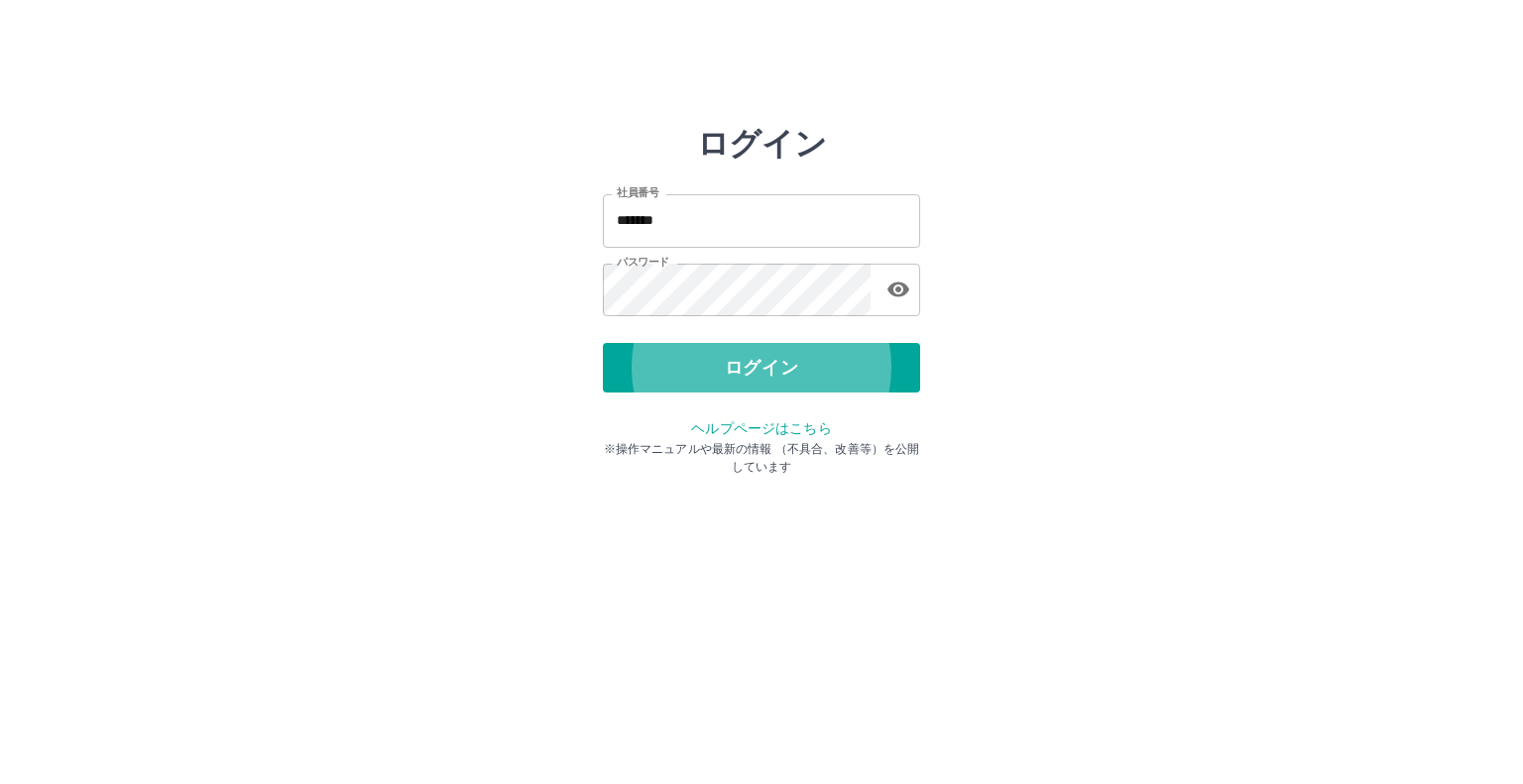 click on "ログイン" at bounding box center [762, 368] 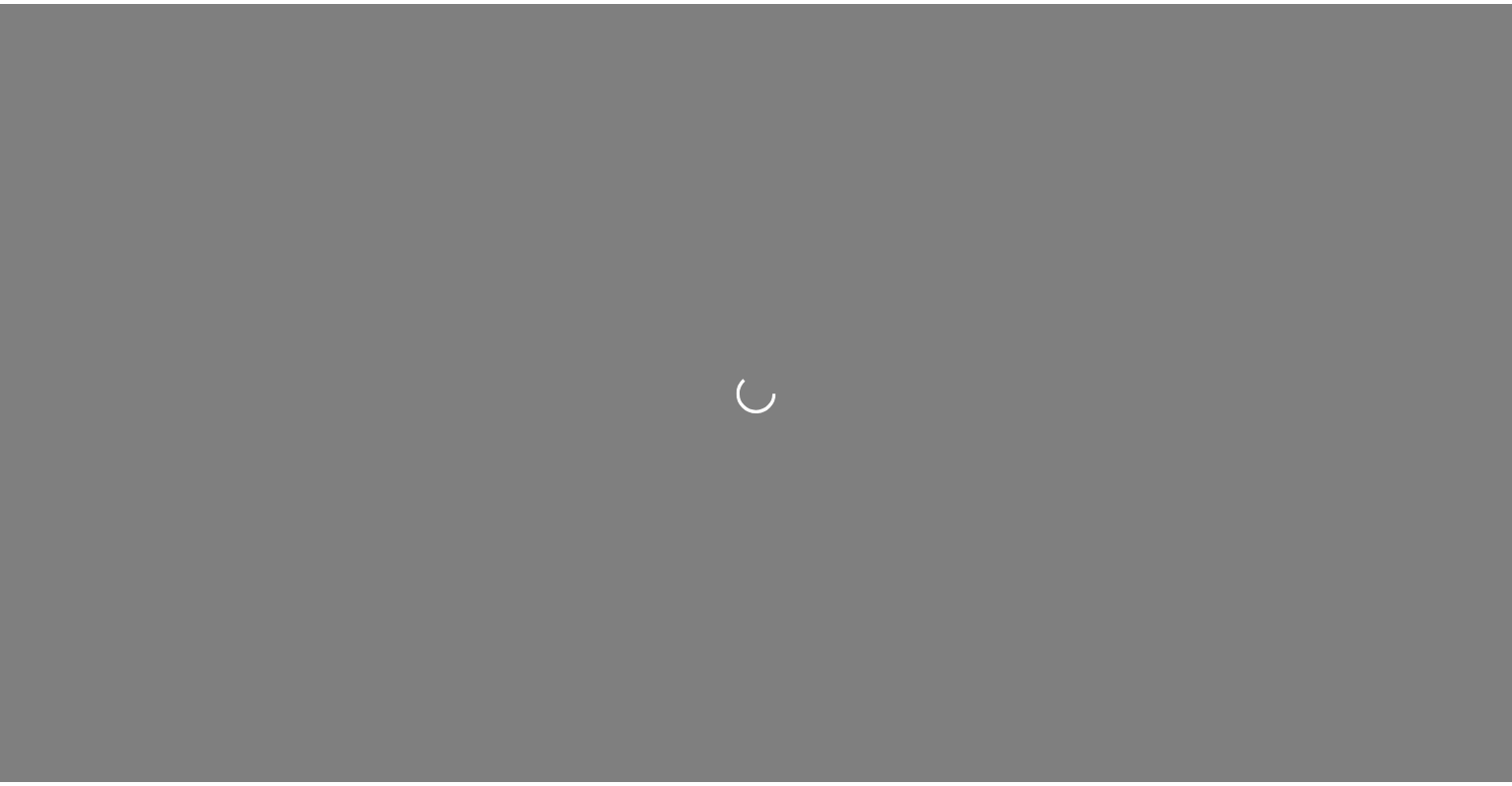 scroll, scrollTop: 0, scrollLeft: 0, axis: both 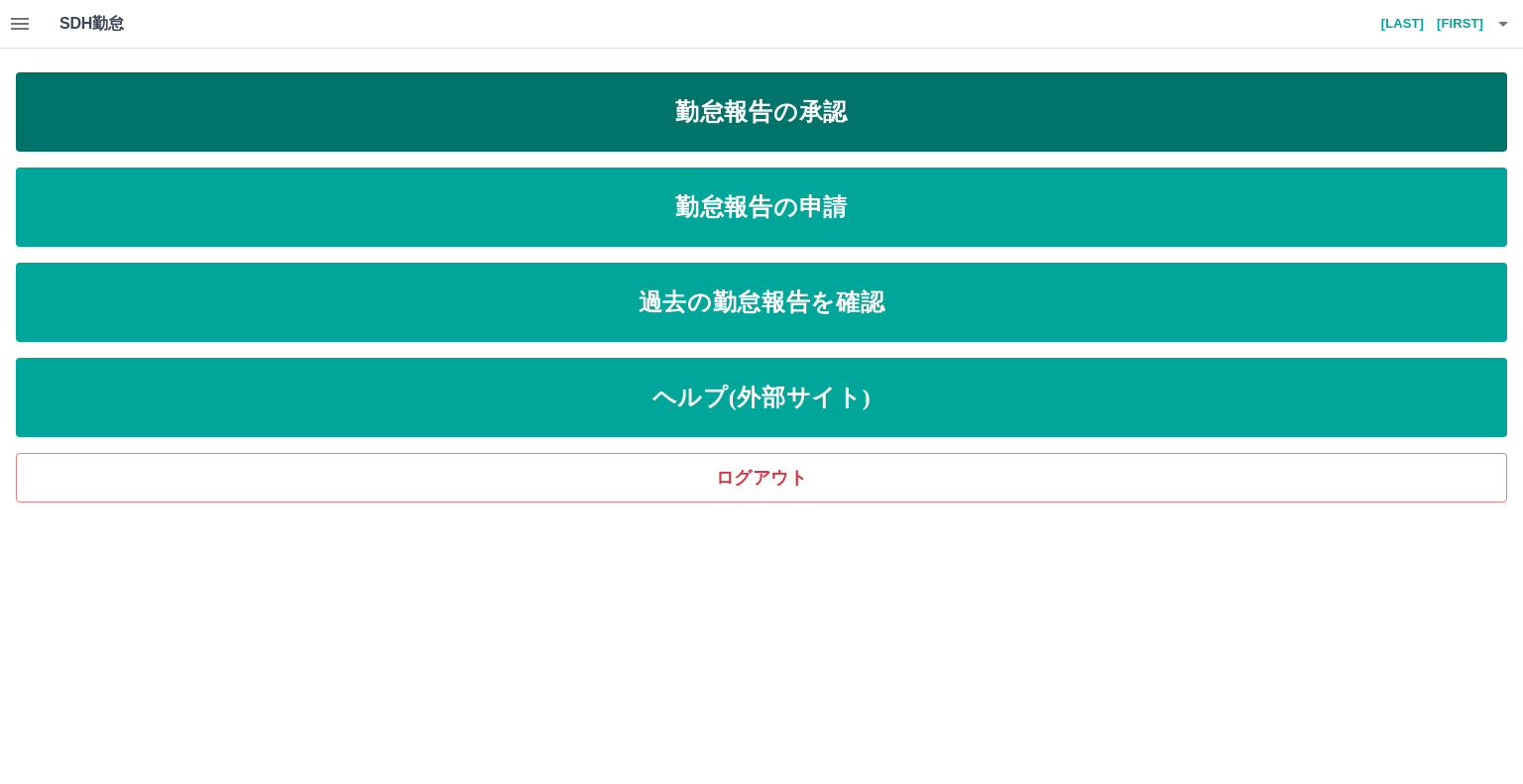 click on "勤怠報告の承認" at bounding box center [762, 112] 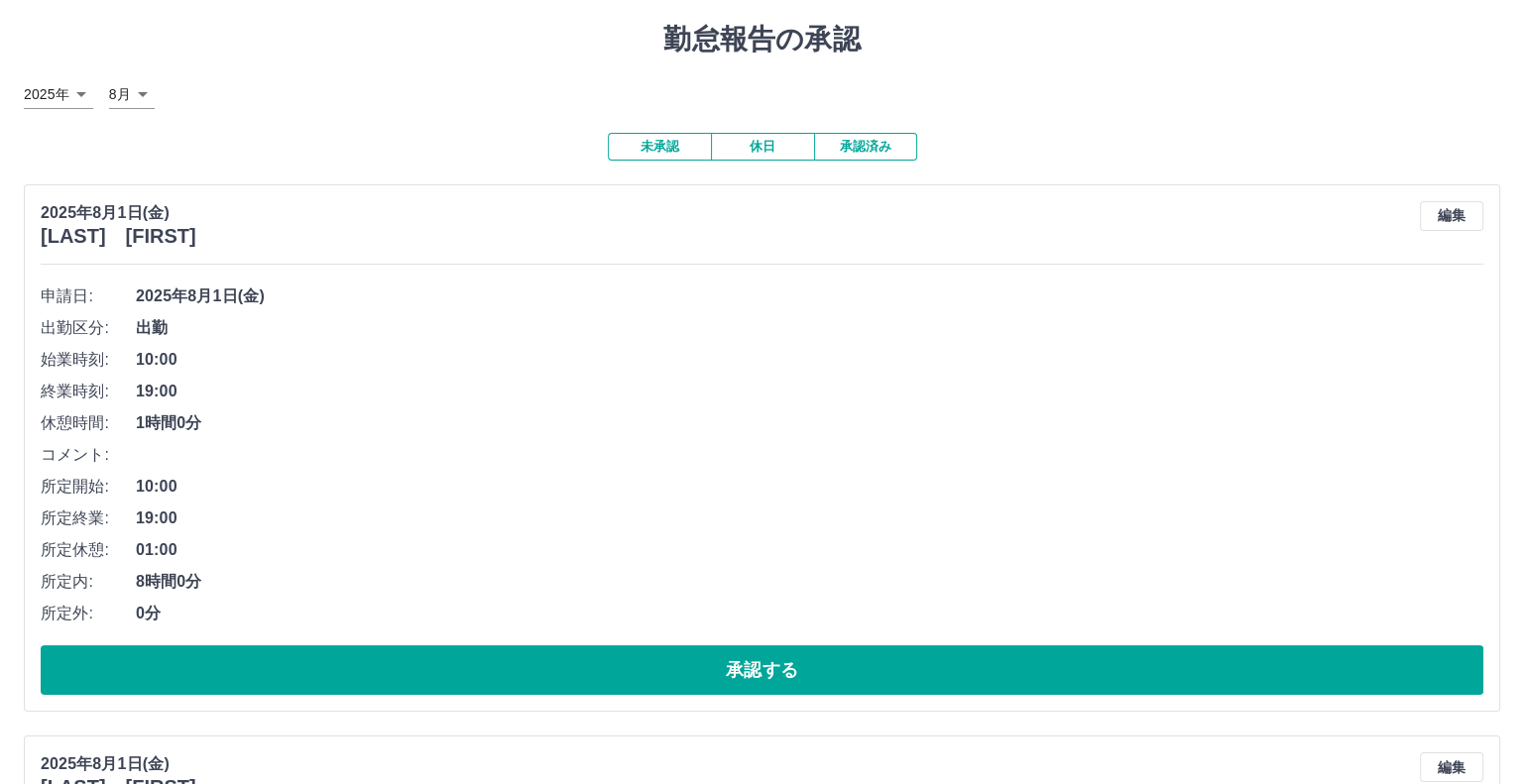 scroll, scrollTop: 0, scrollLeft: 0, axis: both 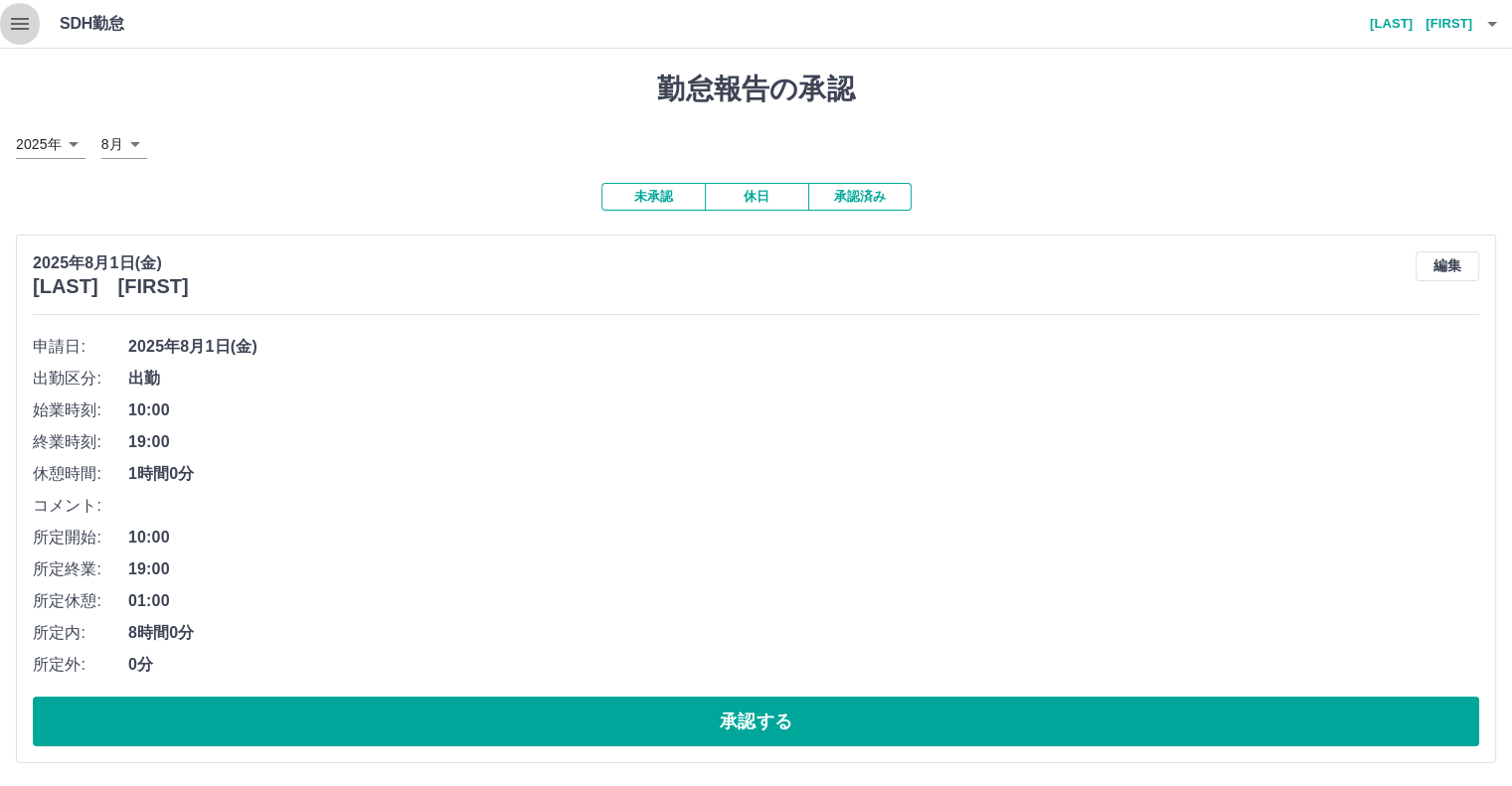 click 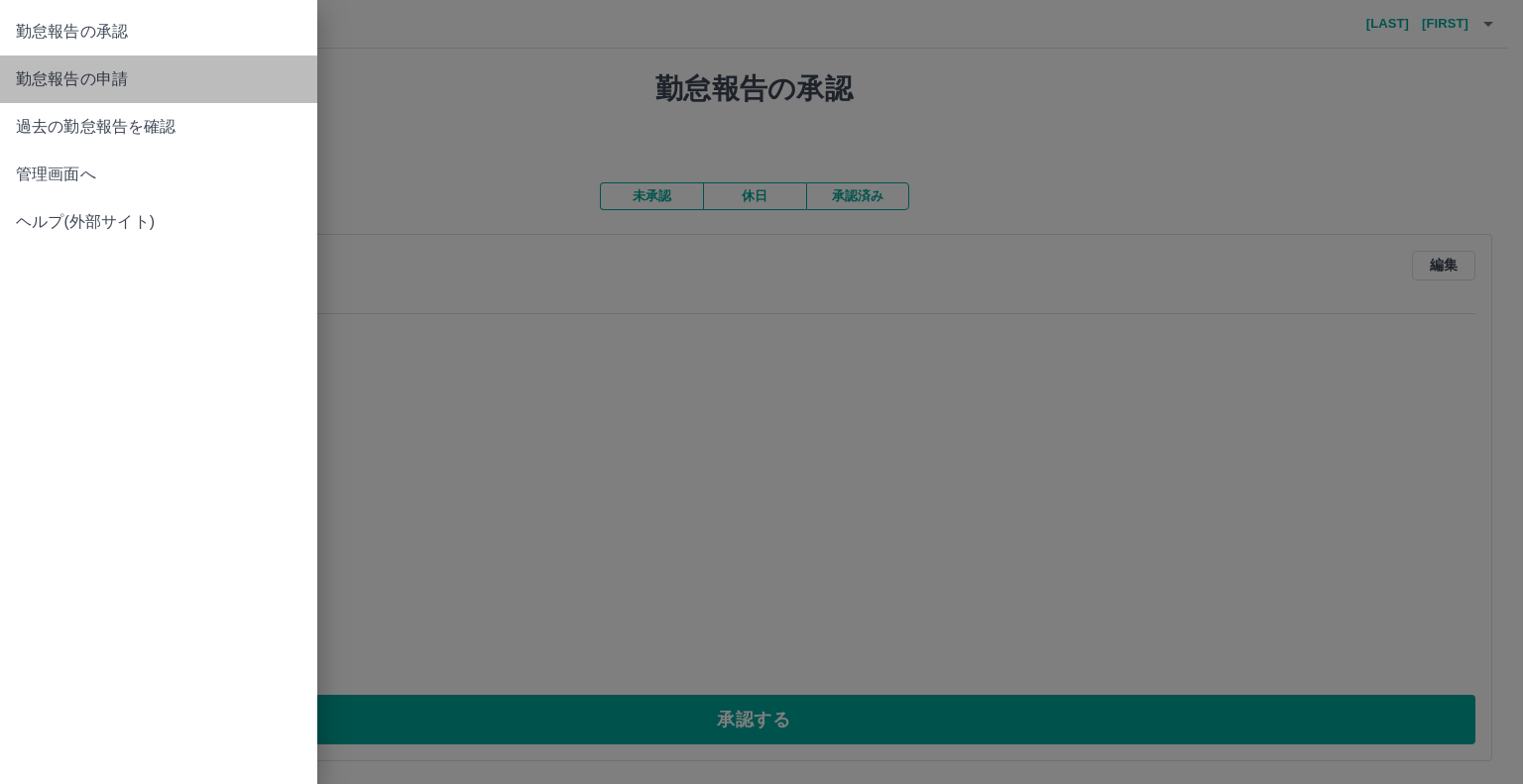 click on "勤怠報告の申請" at bounding box center (159, 79) 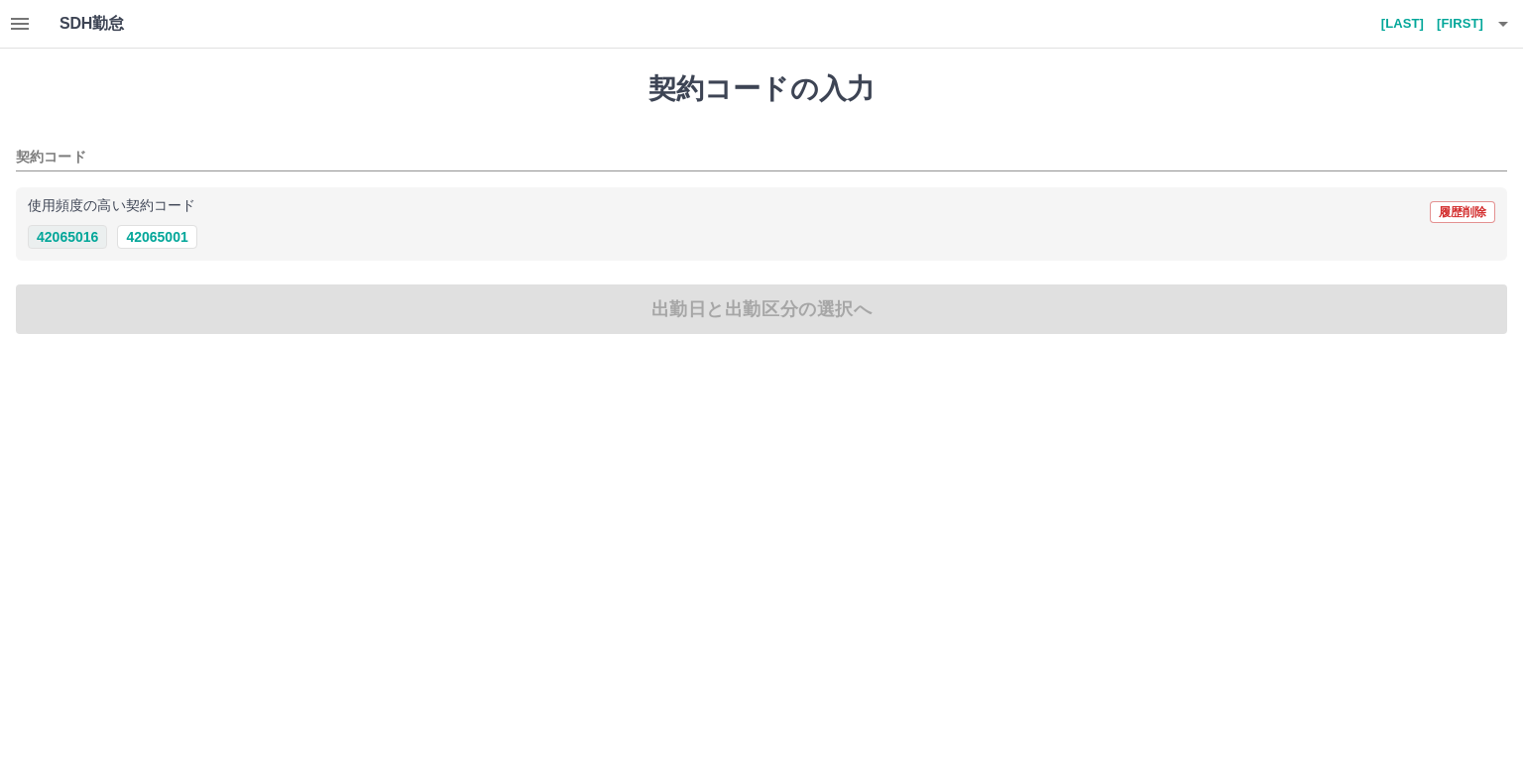 click on "42065016" at bounding box center [67, 237] 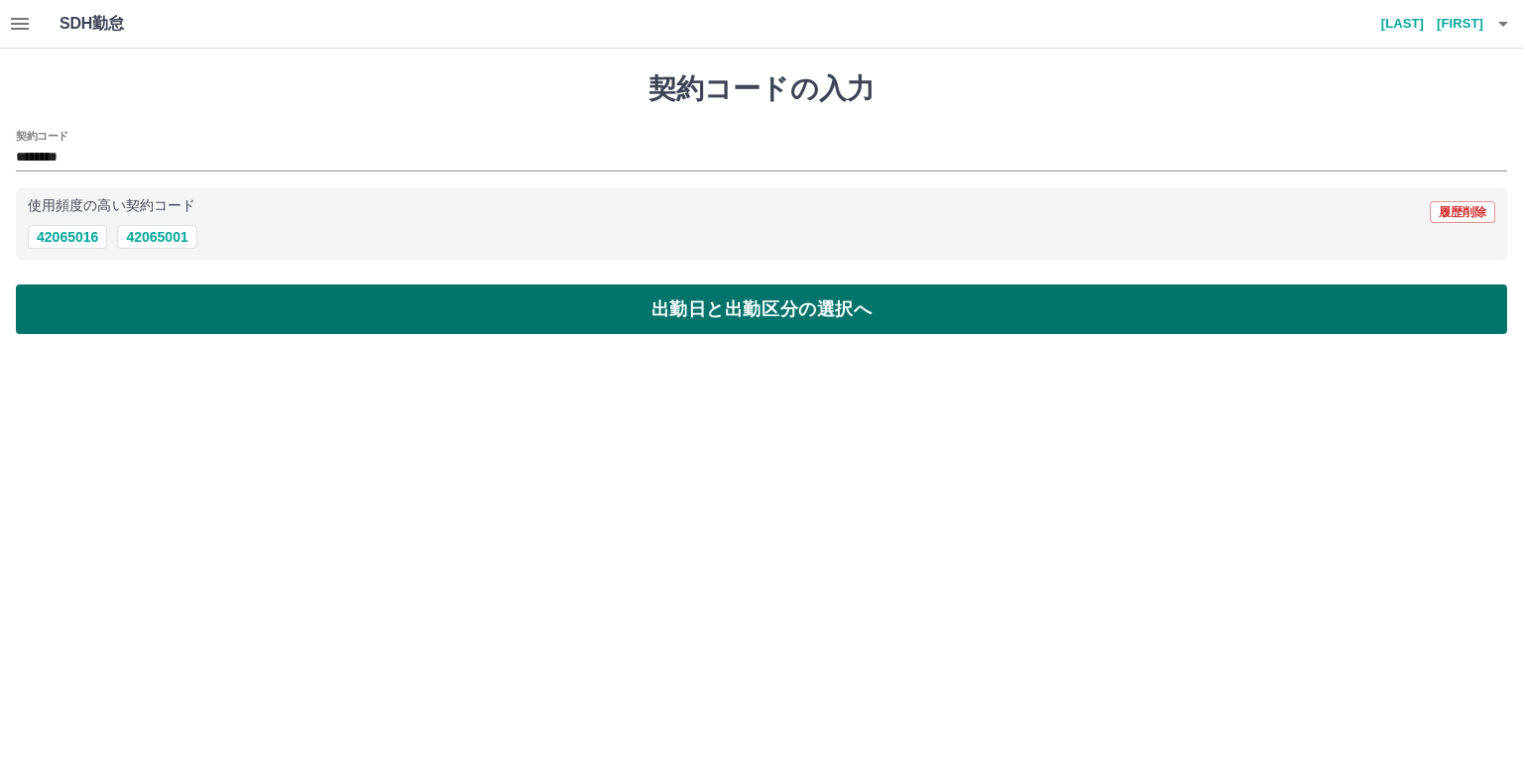 click on "出勤日と出勤区分の選択へ" at bounding box center [762, 309] 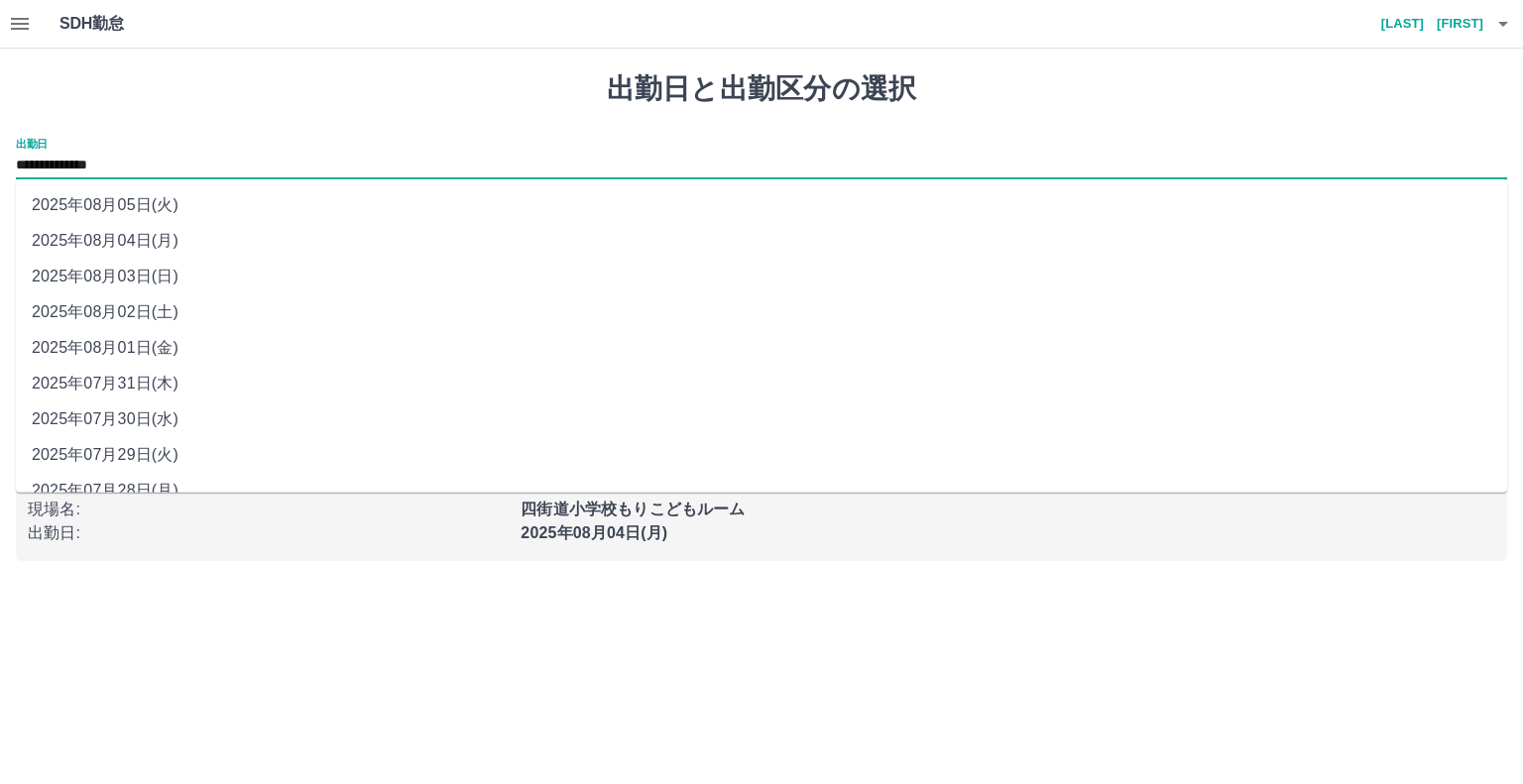 click on "**********" at bounding box center [762, 166] 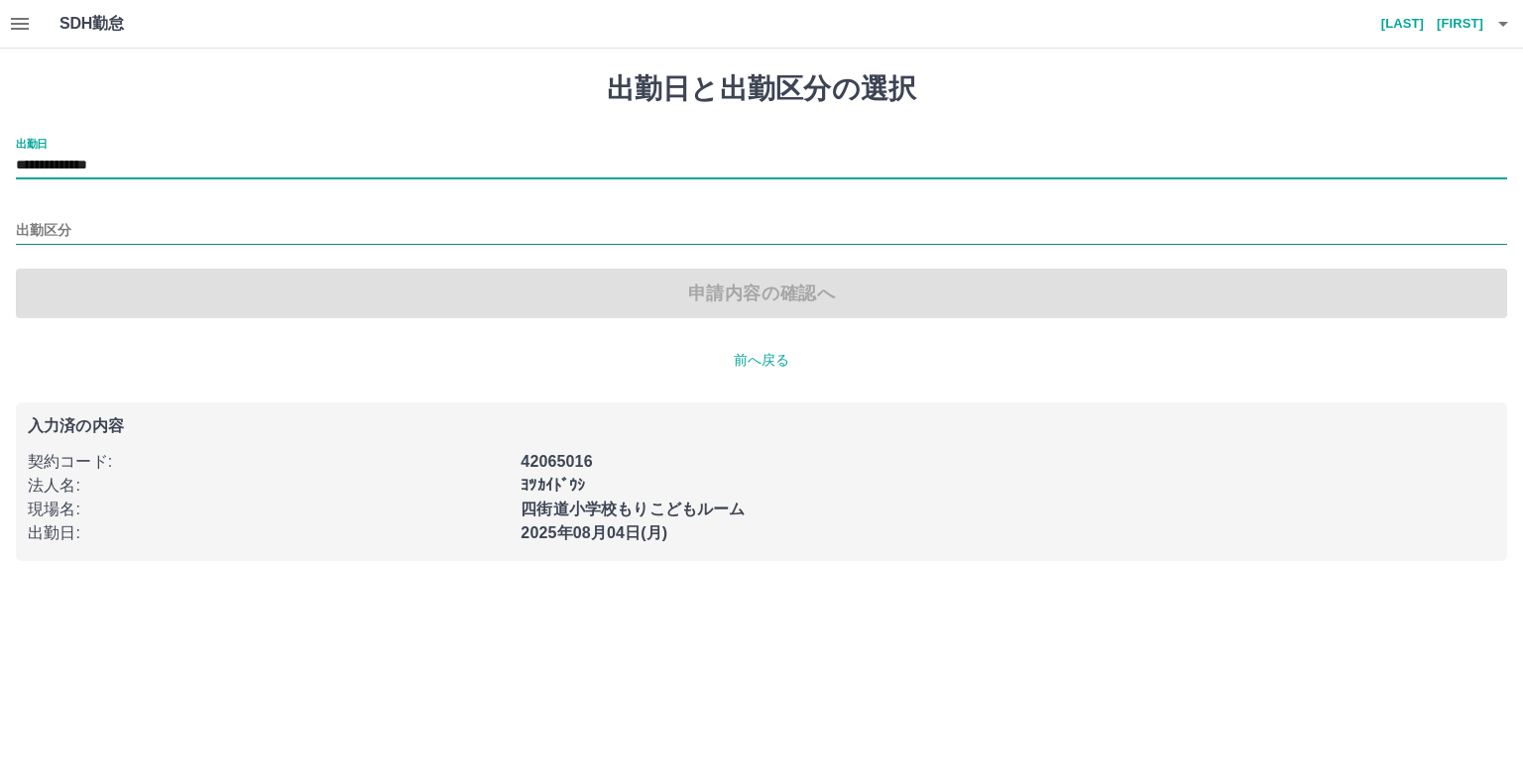 click on "出勤区分" at bounding box center (762, 224) 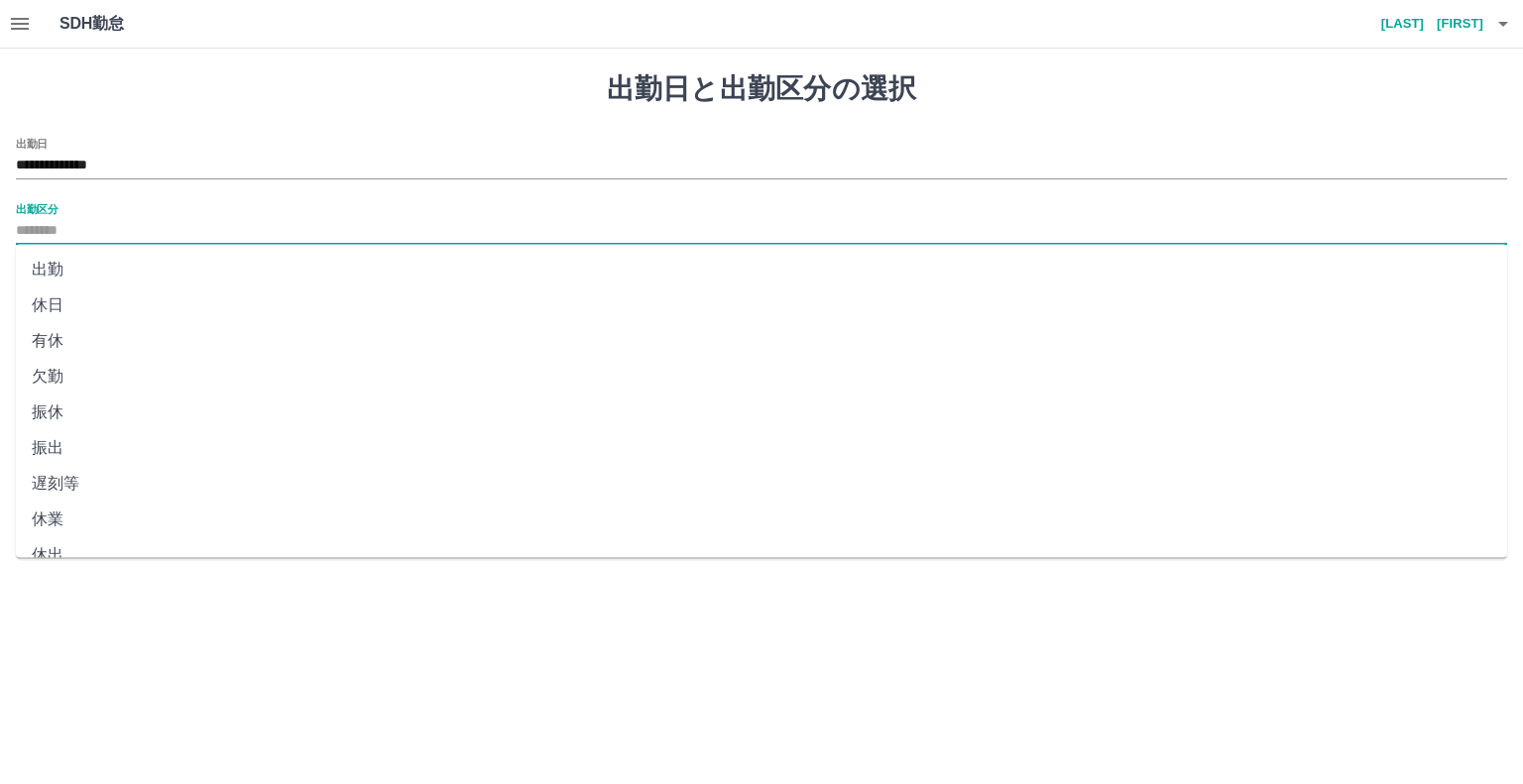 click on "出勤区分" at bounding box center (762, 231) 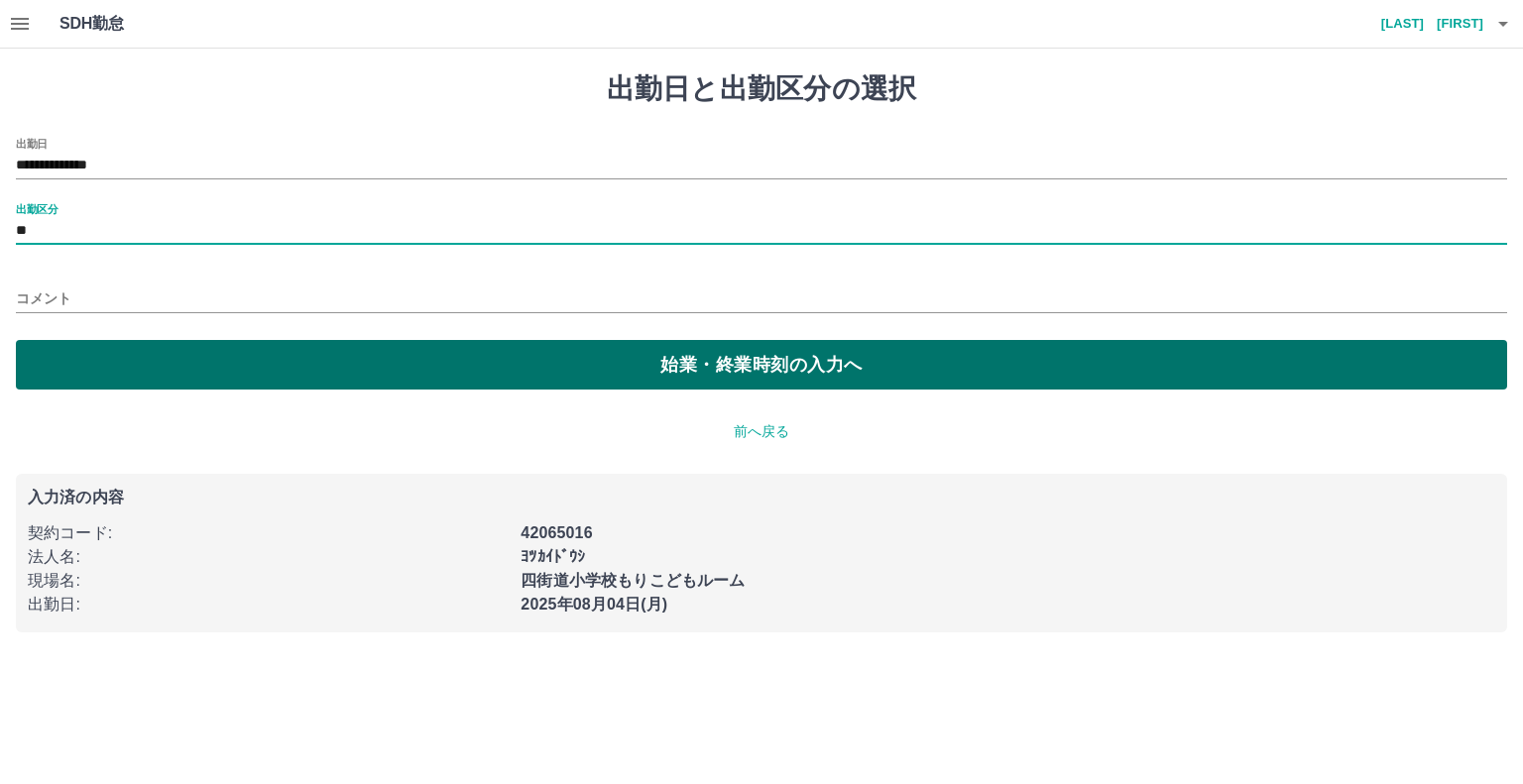 click on "始業・終業時刻の入力へ" at bounding box center [762, 365] 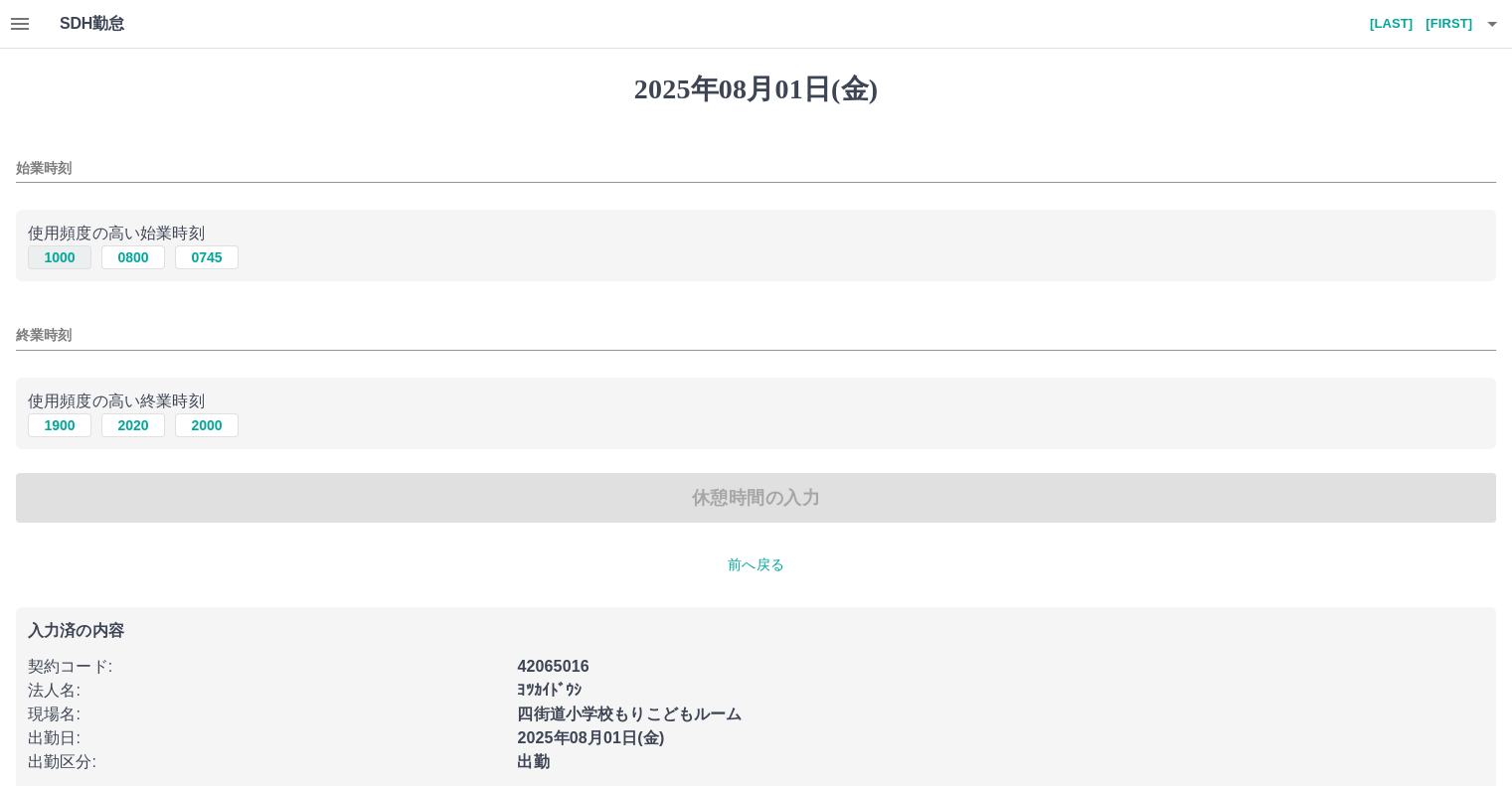 click on "1000" at bounding box center (60, 257) 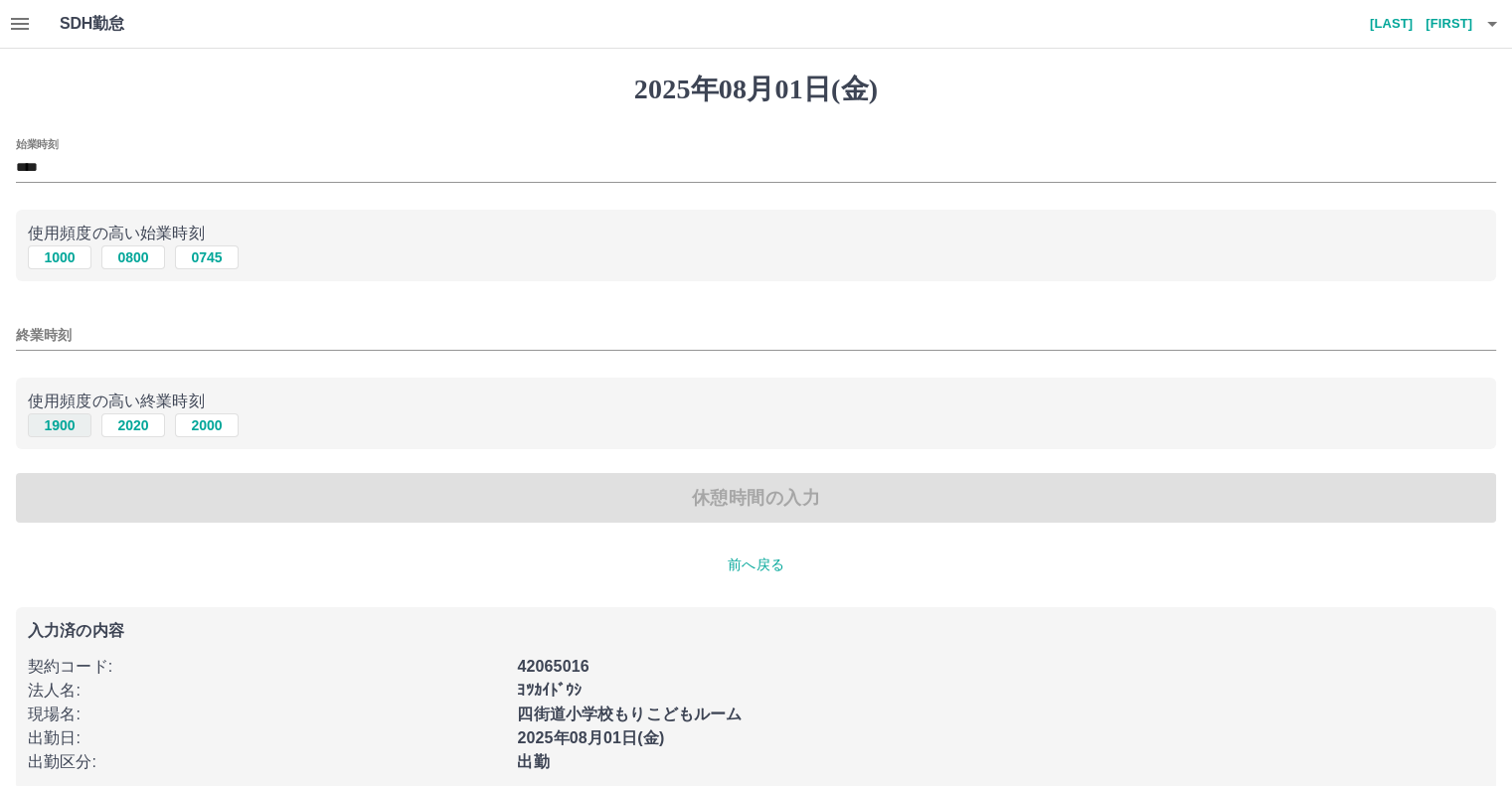 click on "1900" at bounding box center [60, 425] 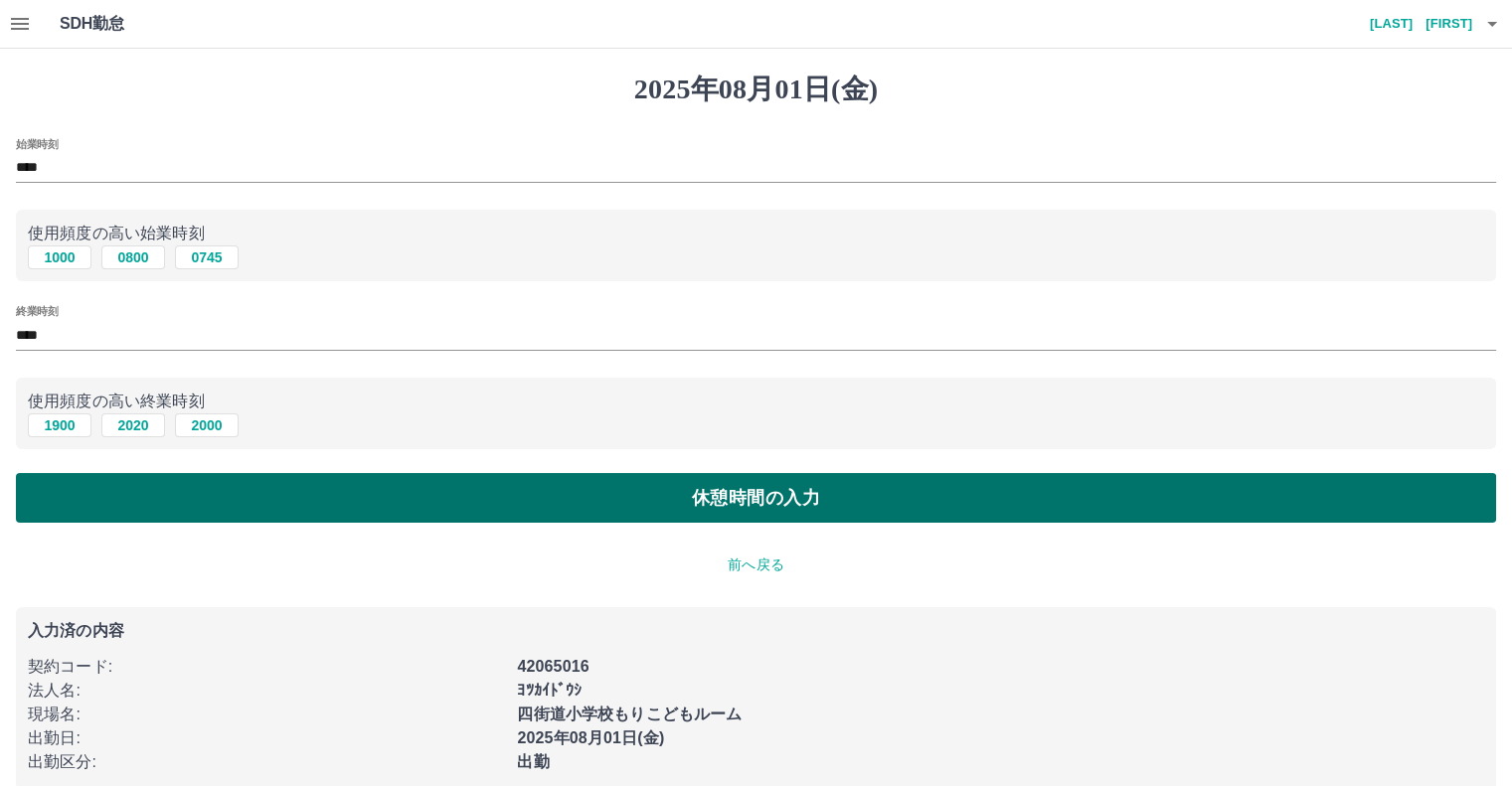 click on "休憩時間の入力" at bounding box center (756, 498) 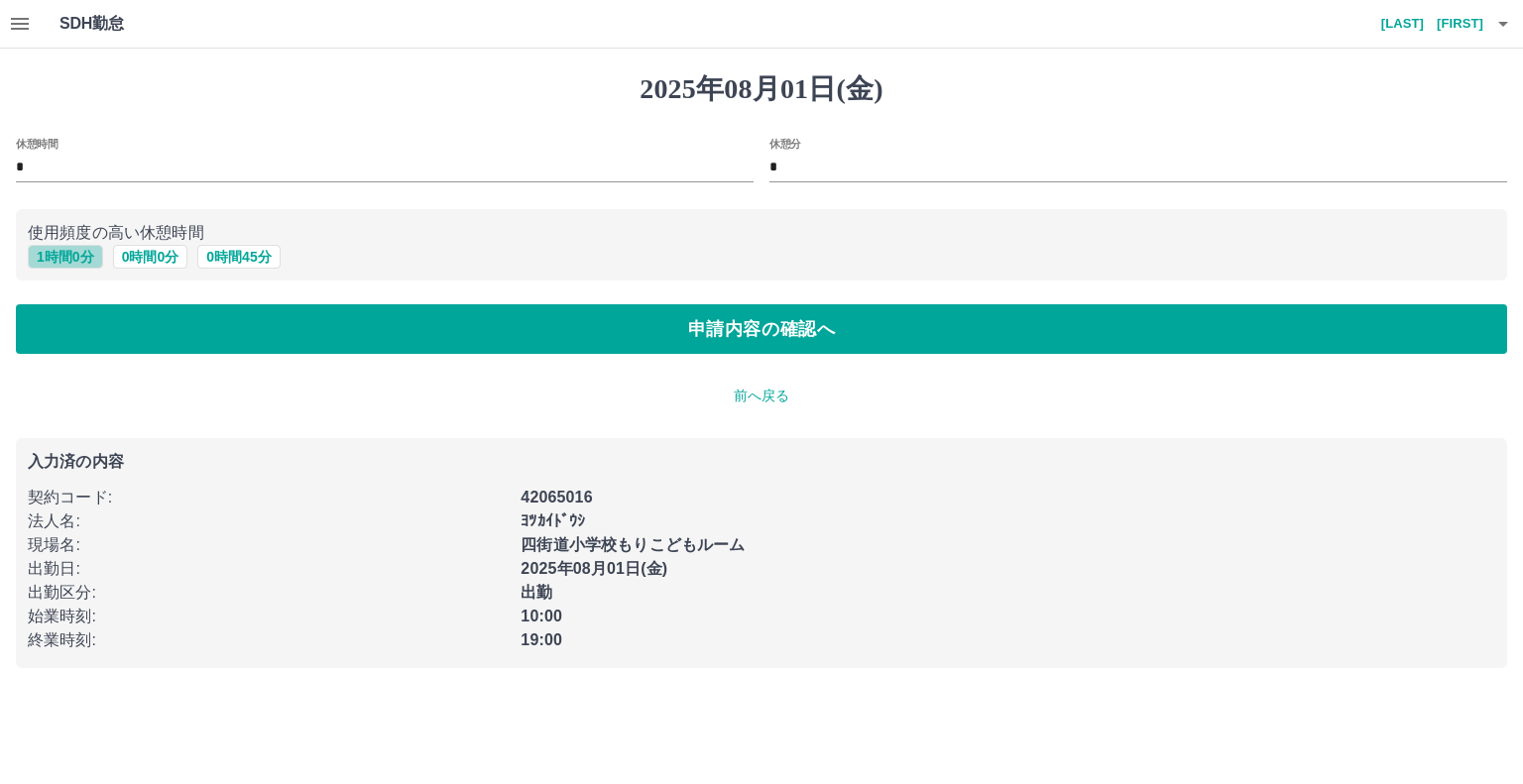 click on "1 時間 0 分" at bounding box center [65, 257] 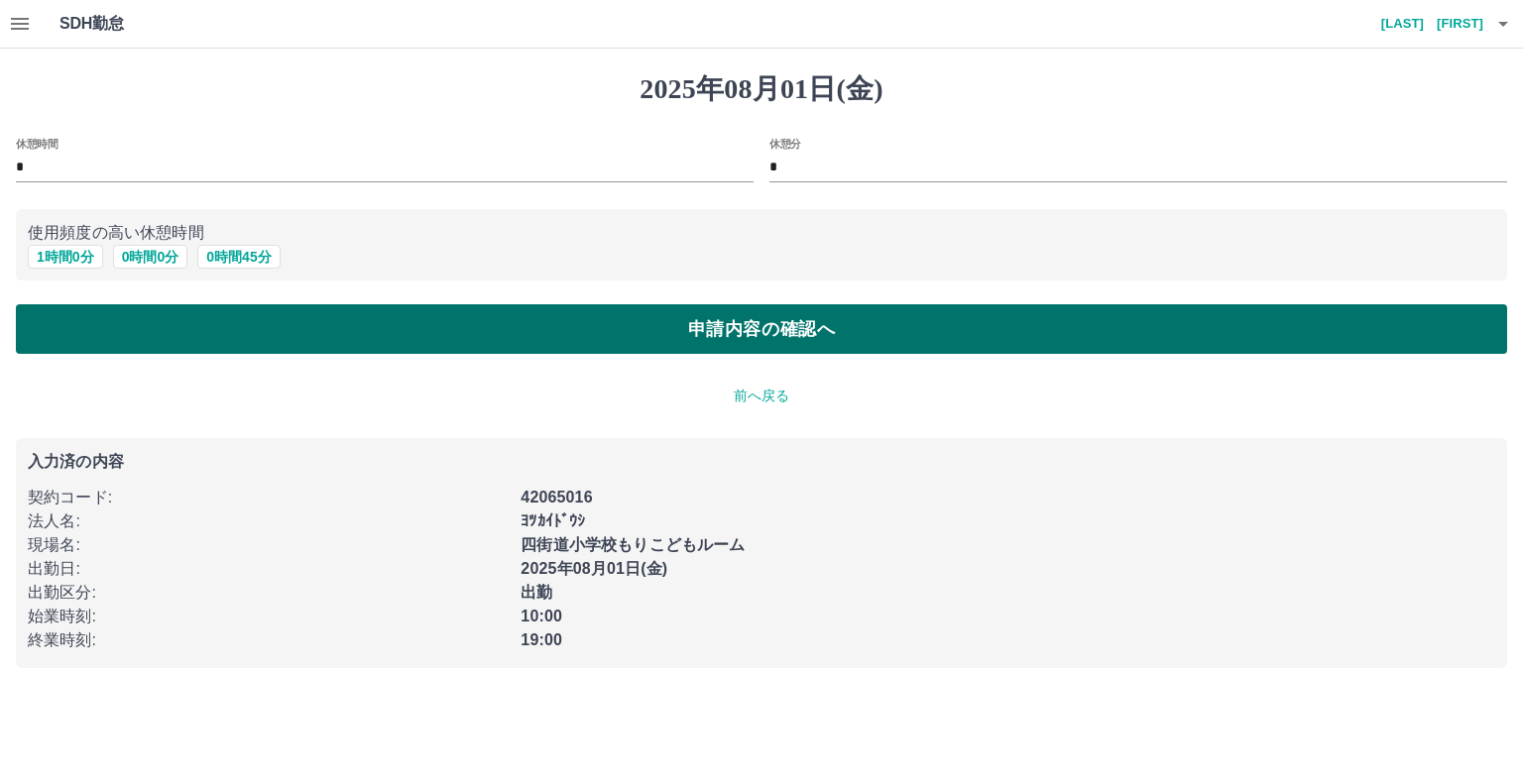 click on "申請内容の確認へ" at bounding box center [762, 329] 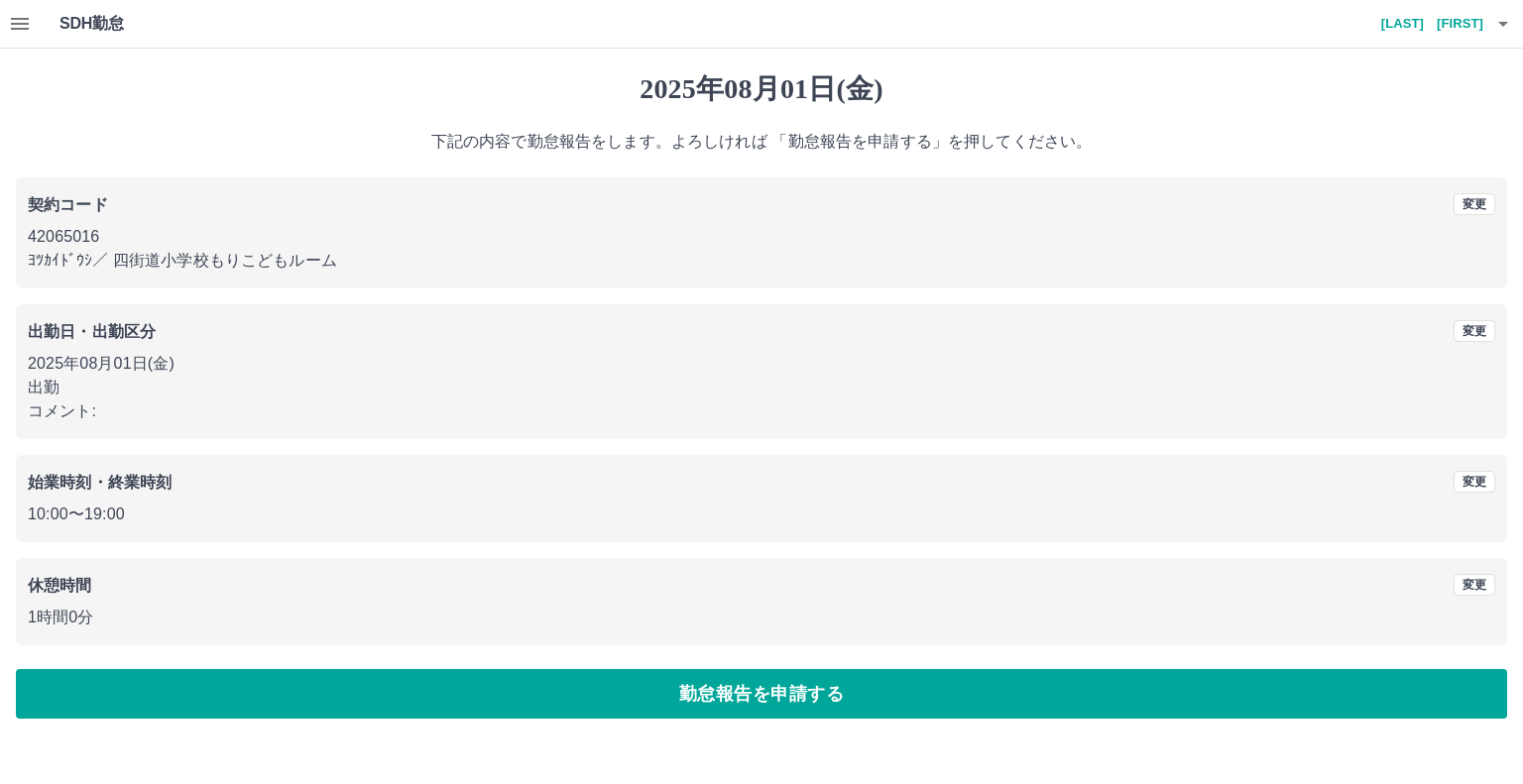 click on "勤怠報告を申請する" at bounding box center (762, 694) 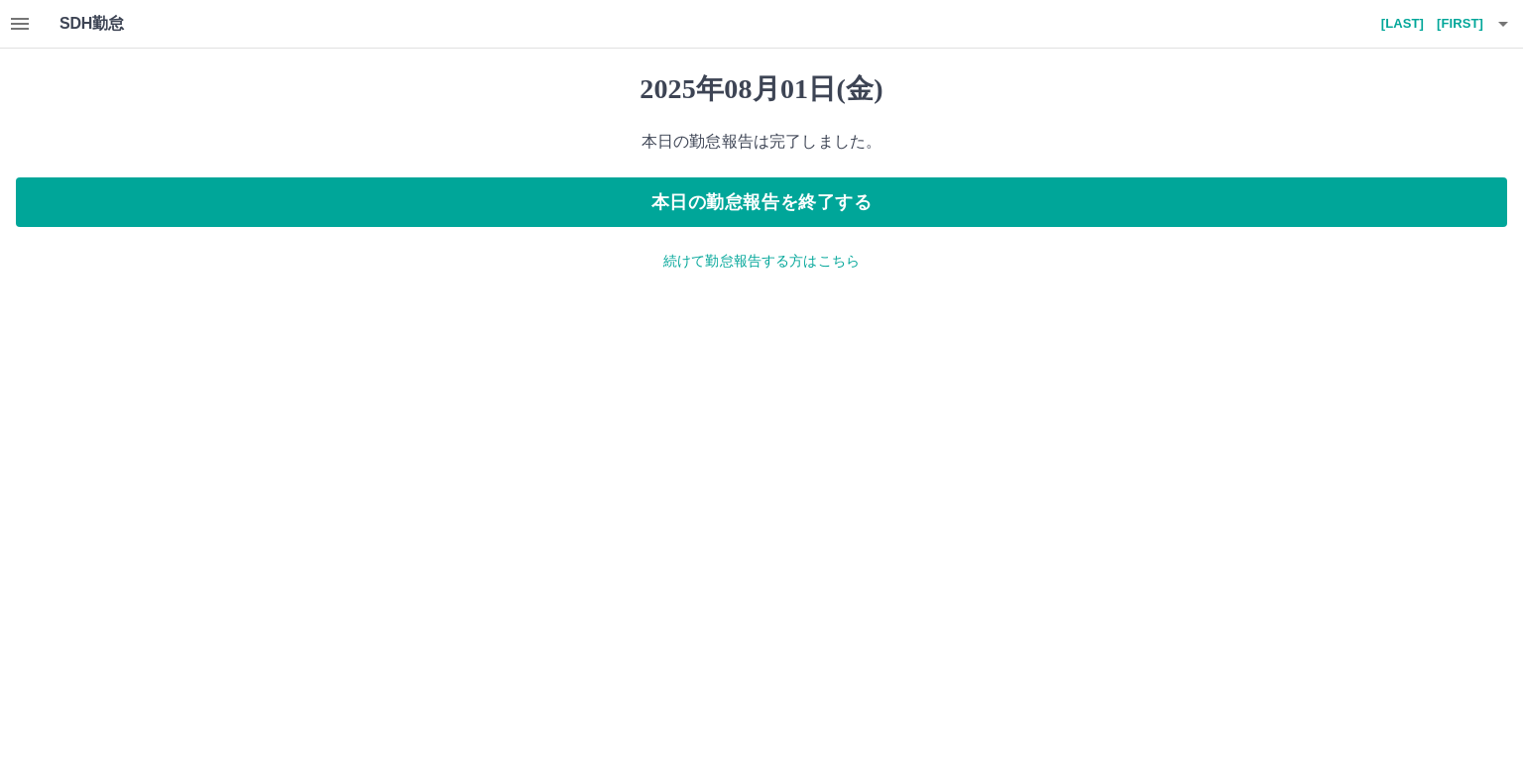 click on "続けて勤怠報告する方はこちら" at bounding box center (762, 261) 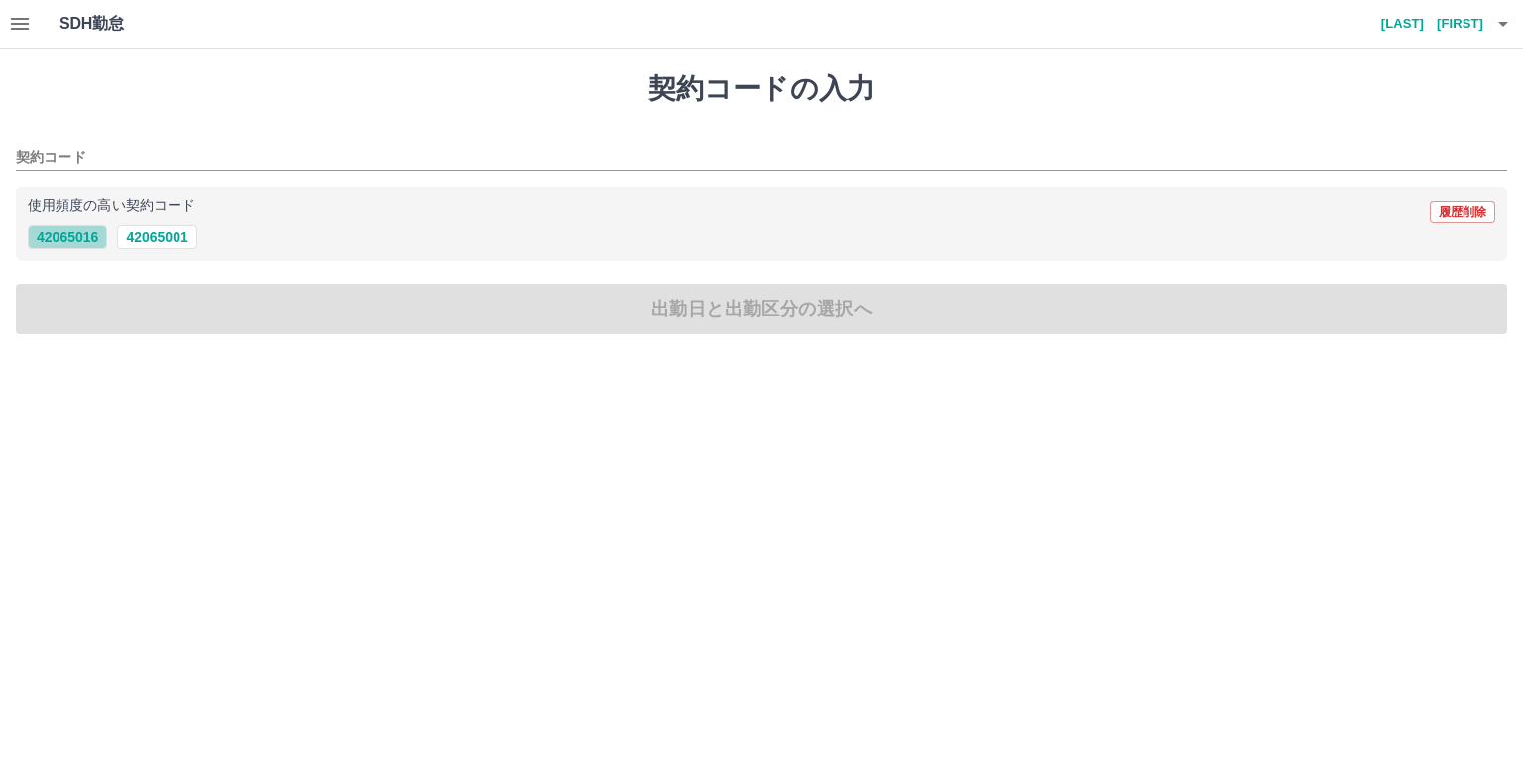click on "42065016" at bounding box center [67, 237] 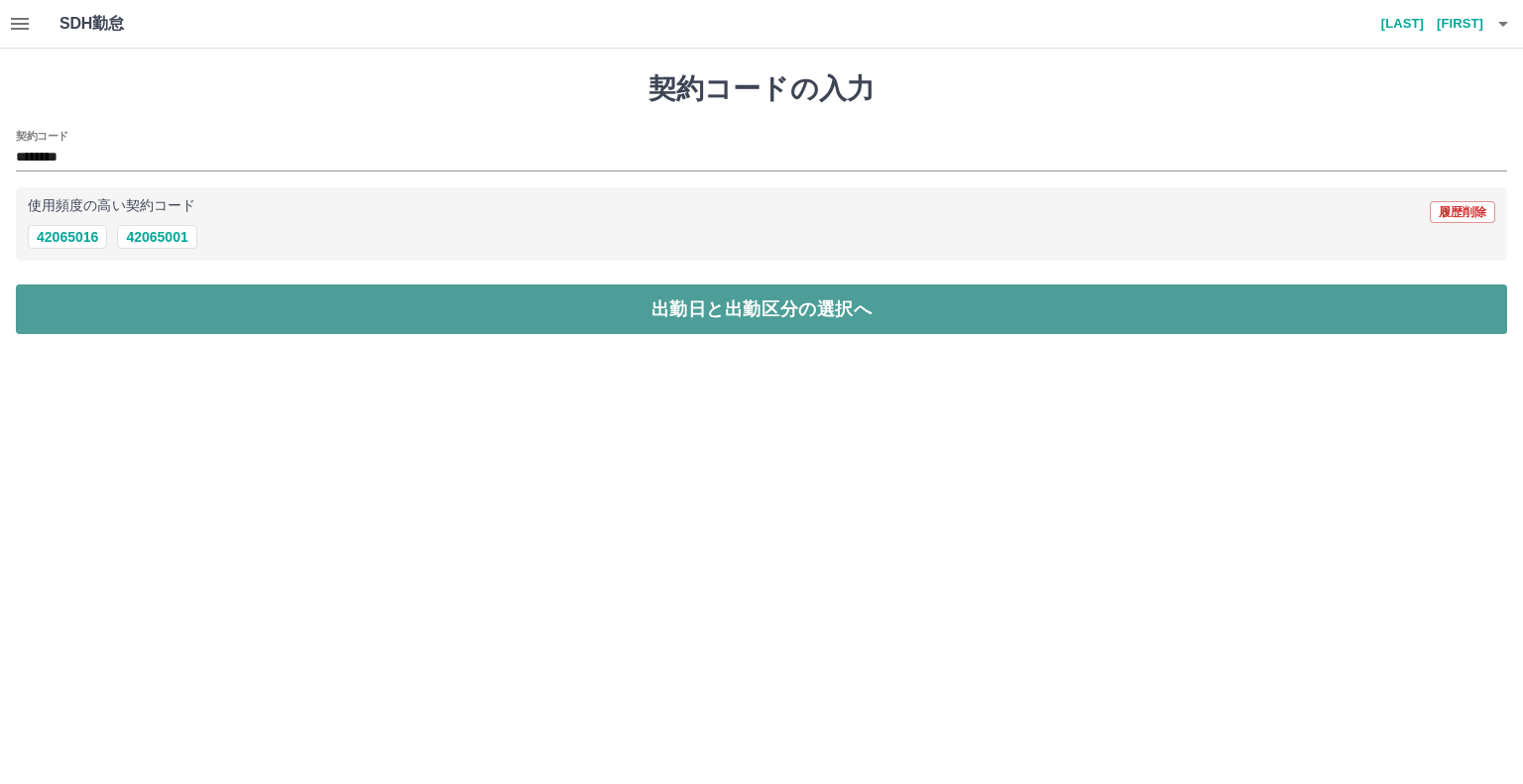 click on "出勤日と出勤区分の選択へ" at bounding box center (762, 309) 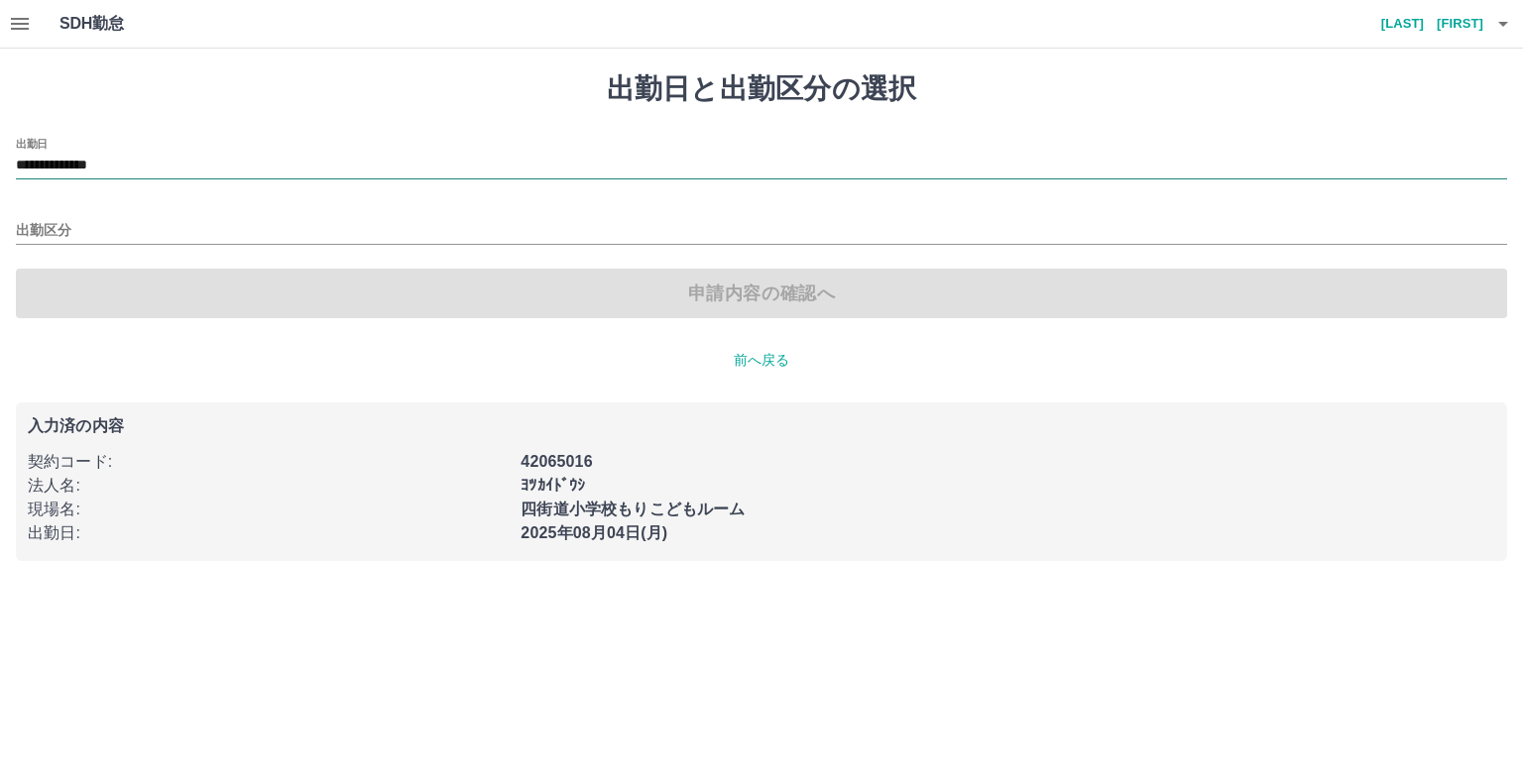 click on "**********" at bounding box center (762, 166) 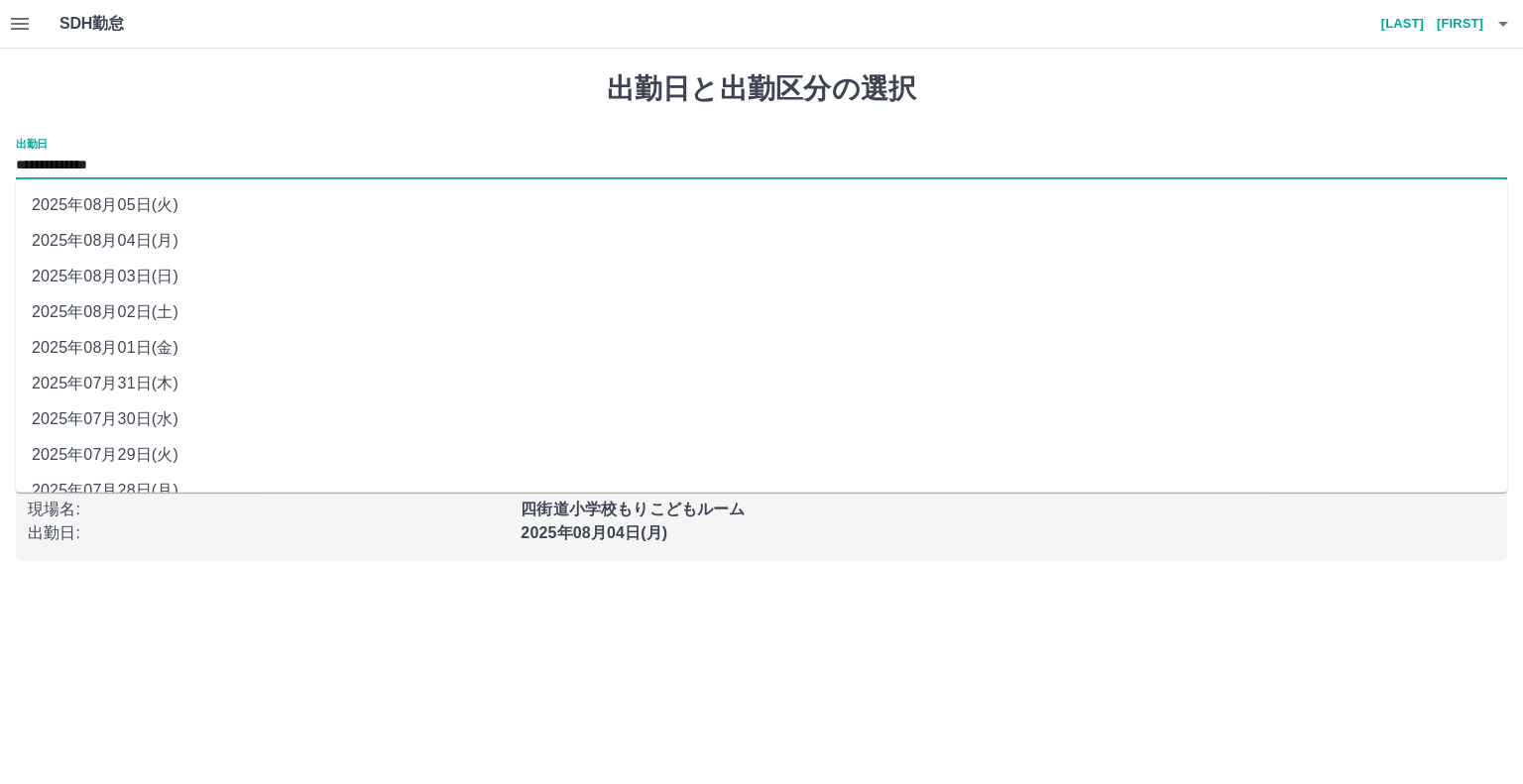 click on "2025年08月02日(土)" at bounding box center [762, 312] 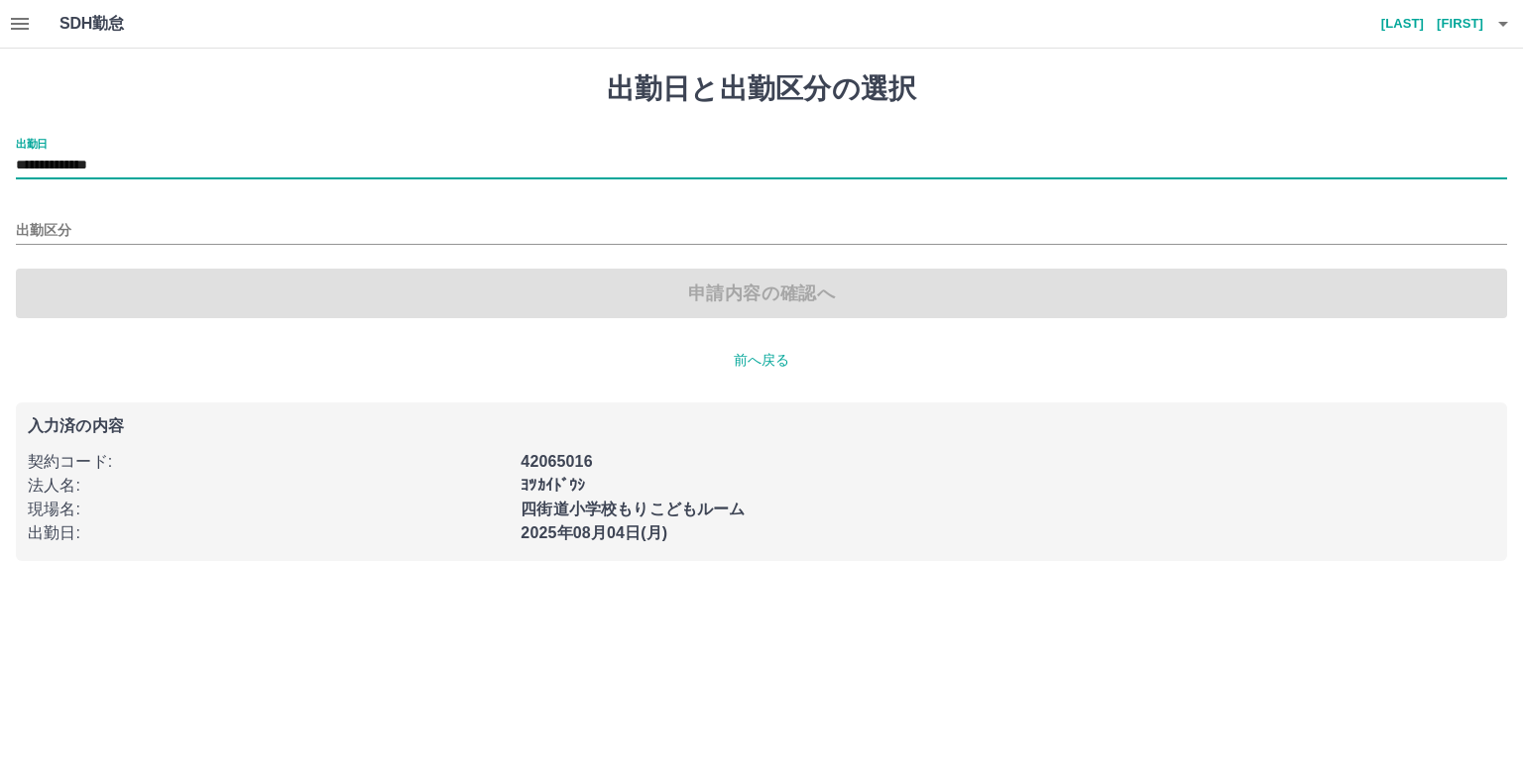 click on "出勤区分" at bounding box center [762, 224] 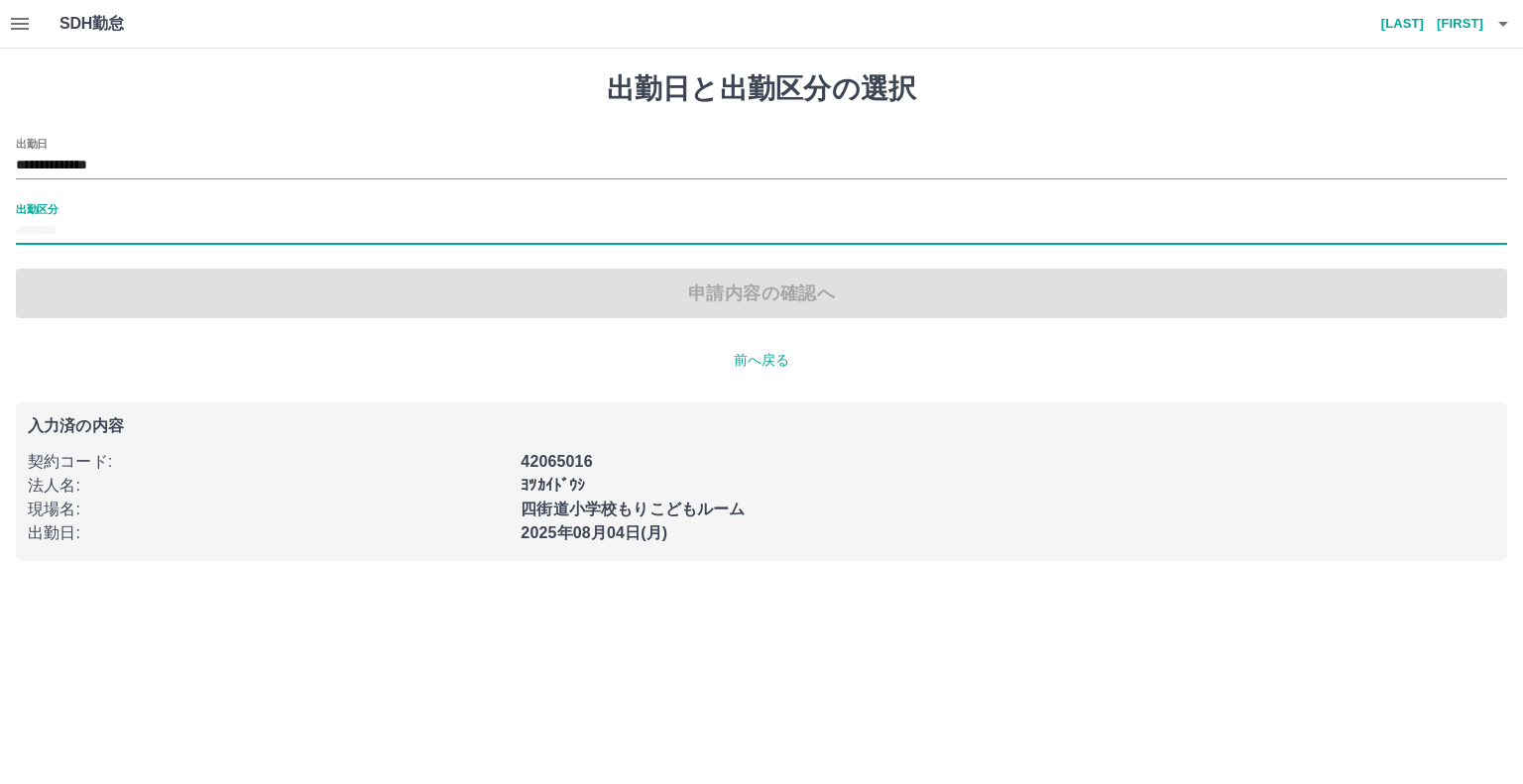 click on "出勤区分" at bounding box center (762, 231) 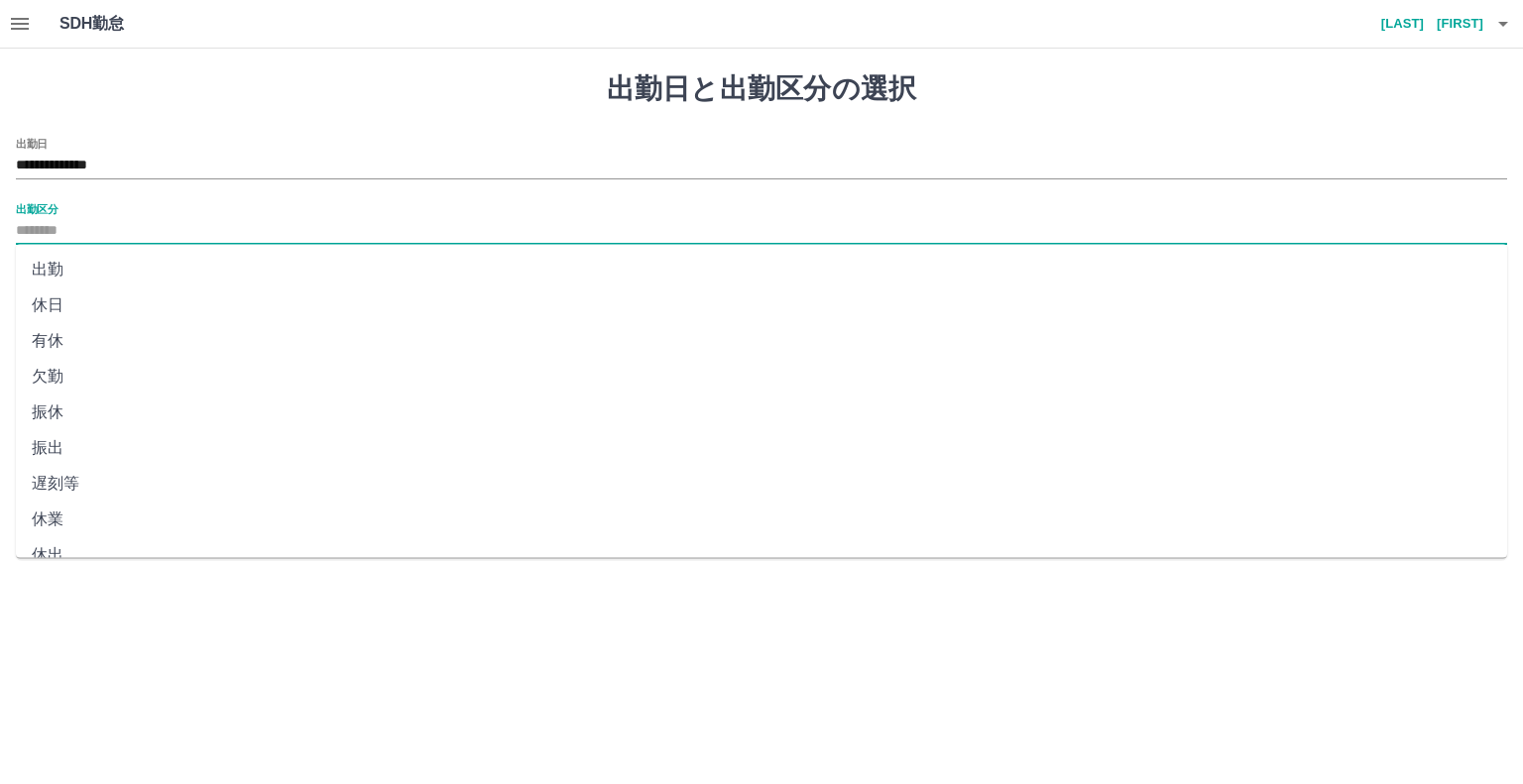 click on "休日" at bounding box center (762, 305) 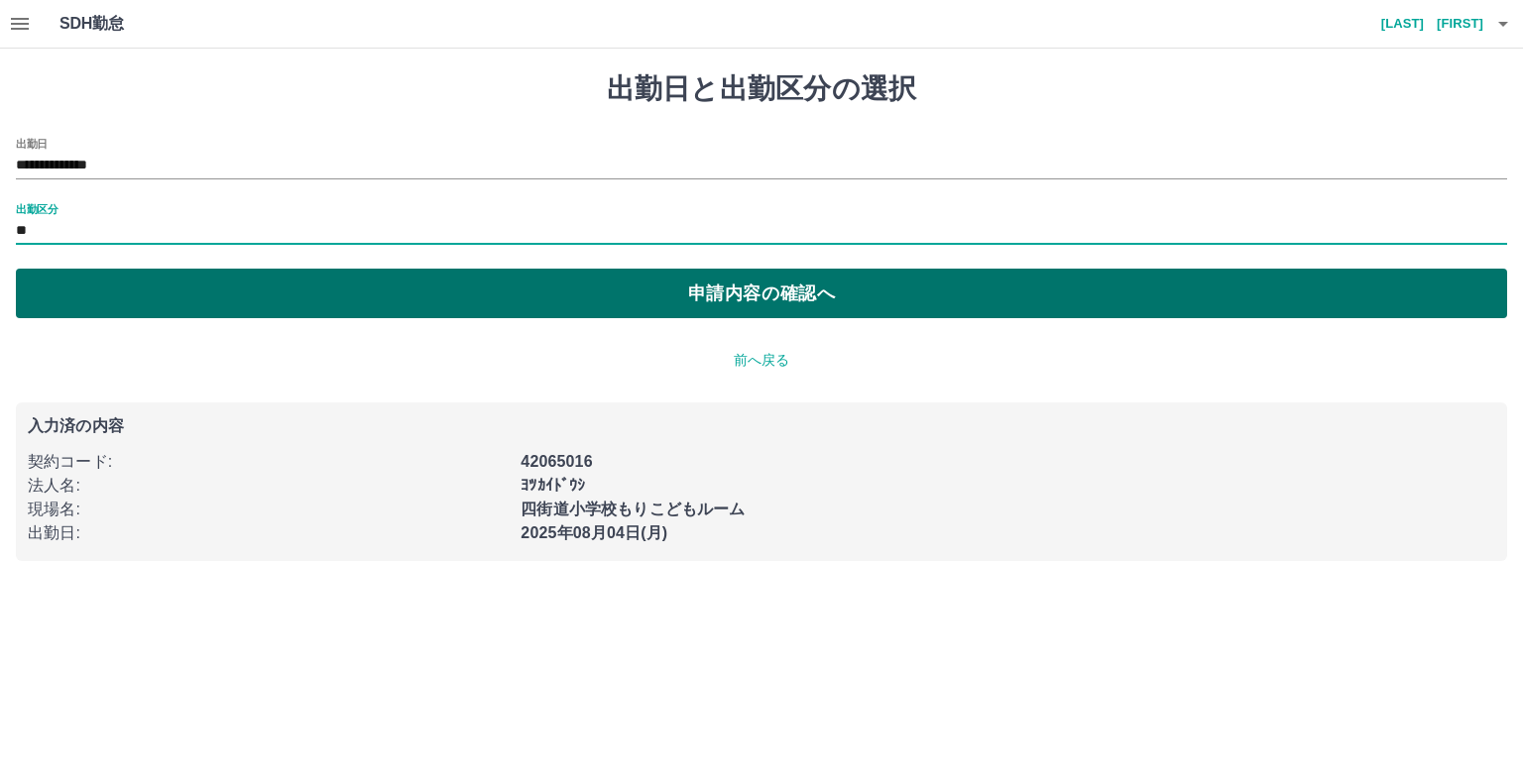click on "申請内容の確認へ" at bounding box center (762, 293) 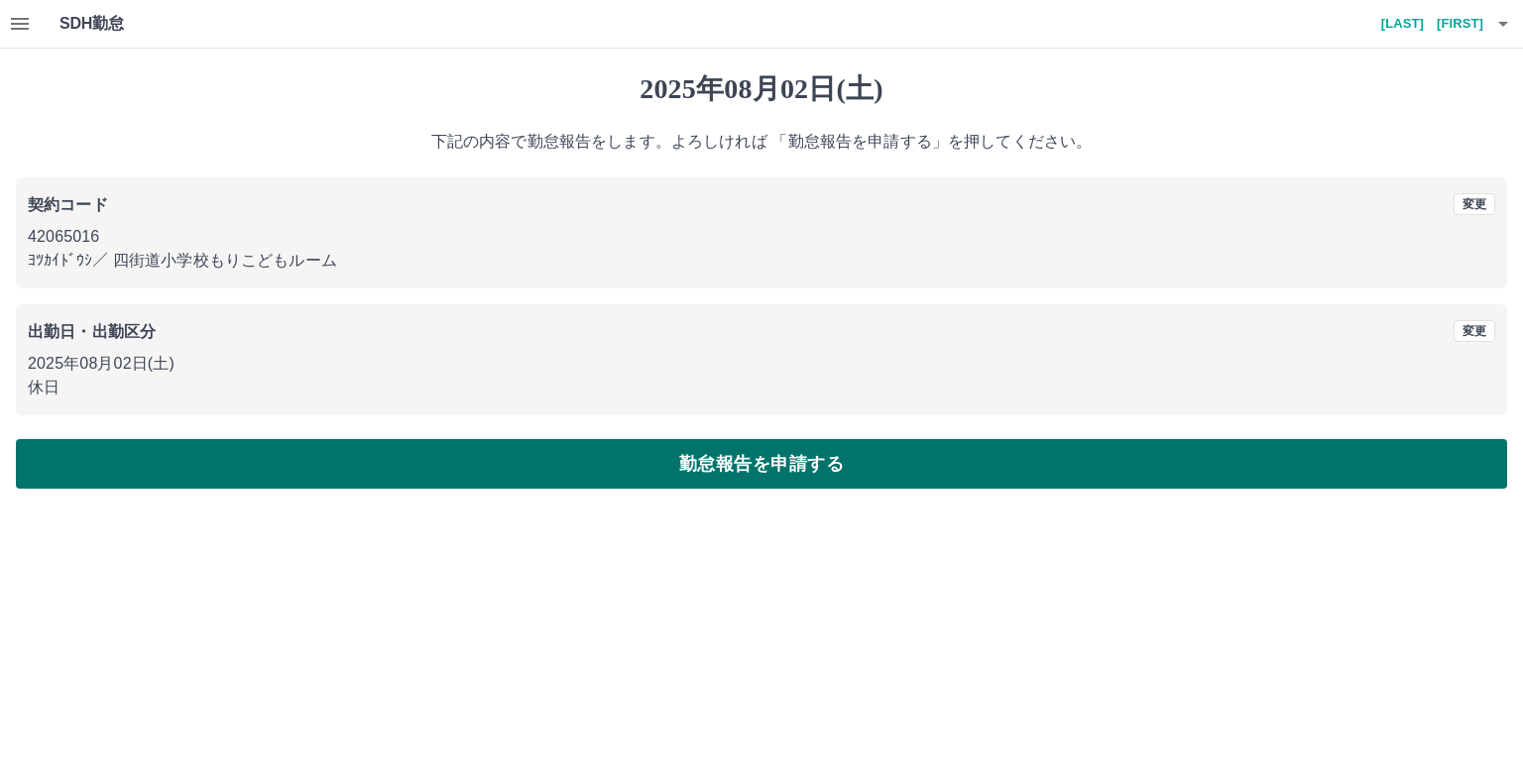 click on "勤怠報告を申請する" at bounding box center [762, 464] 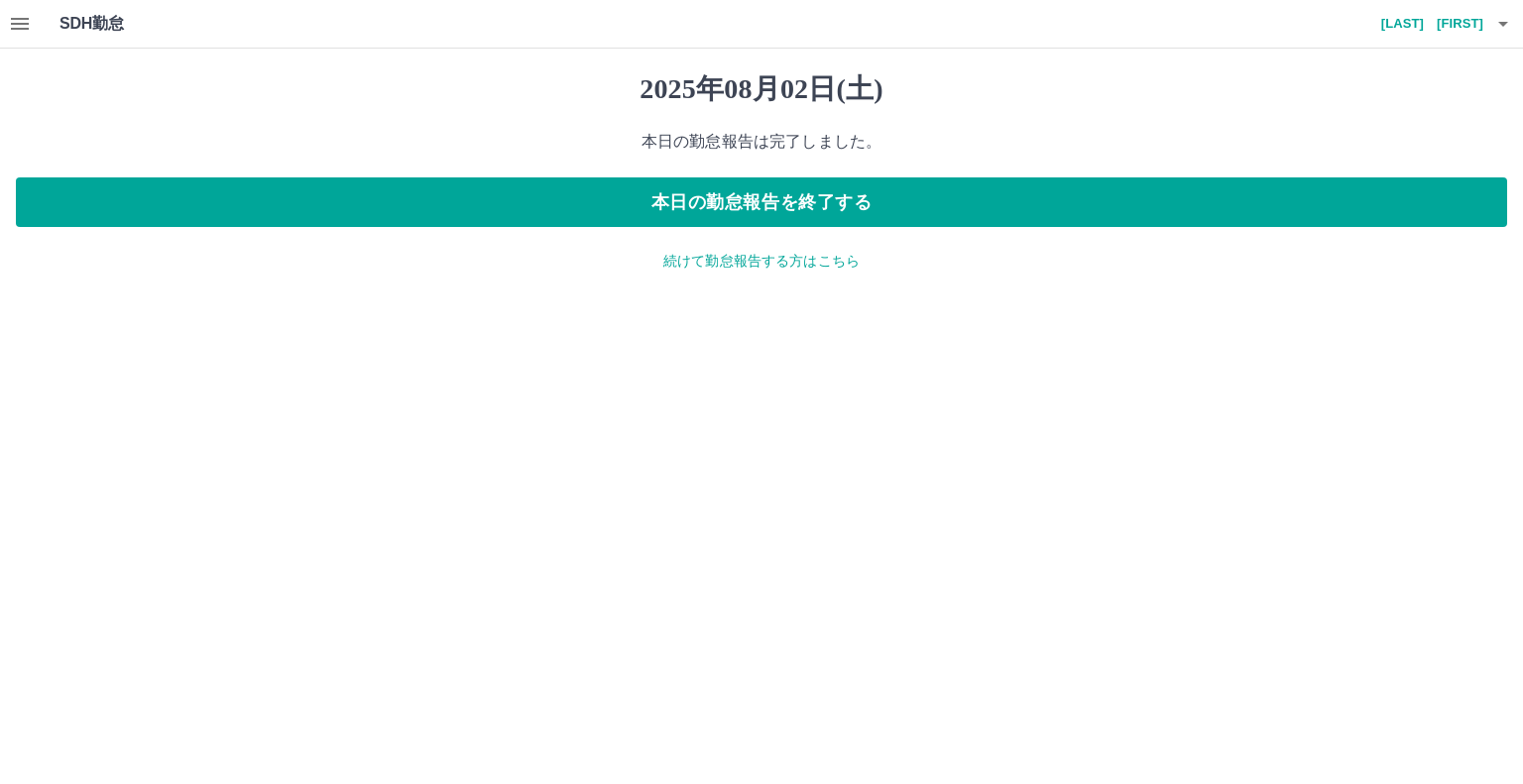 click on "続けて勤怠報告する方はこちら" at bounding box center (762, 261) 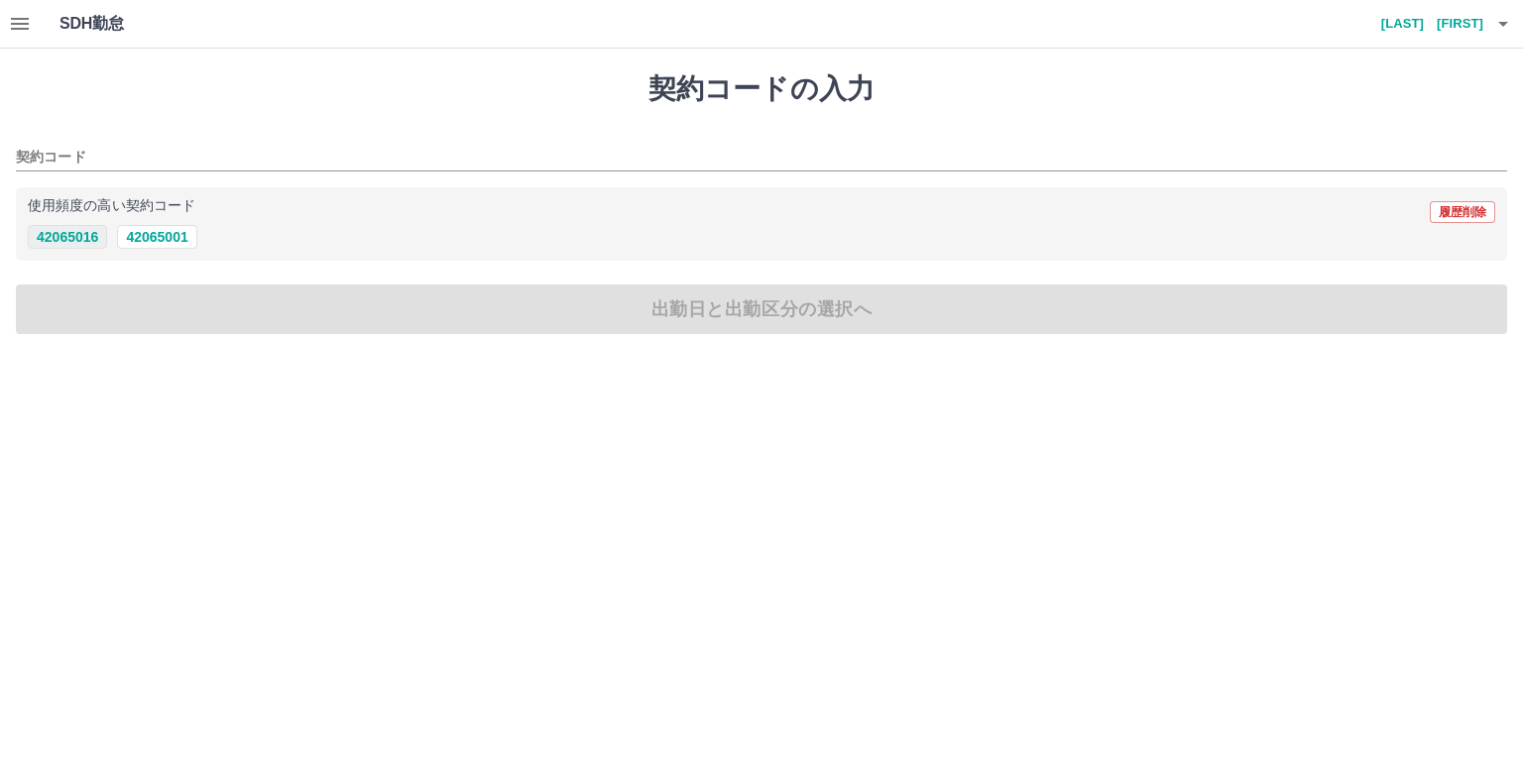 click on "42065016" at bounding box center (67, 237) 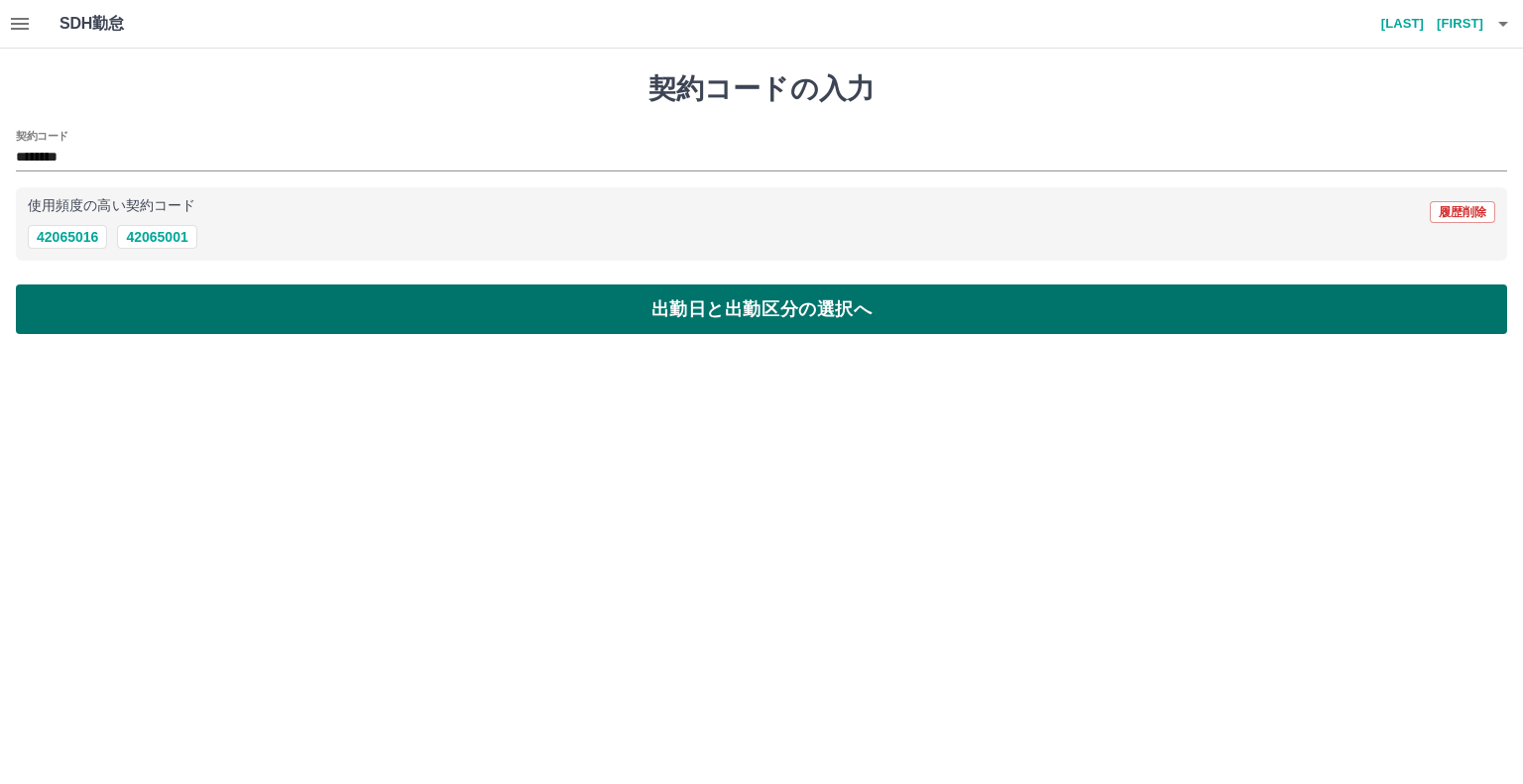 click on "出勤日と出勤区分の選択へ" at bounding box center [762, 309] 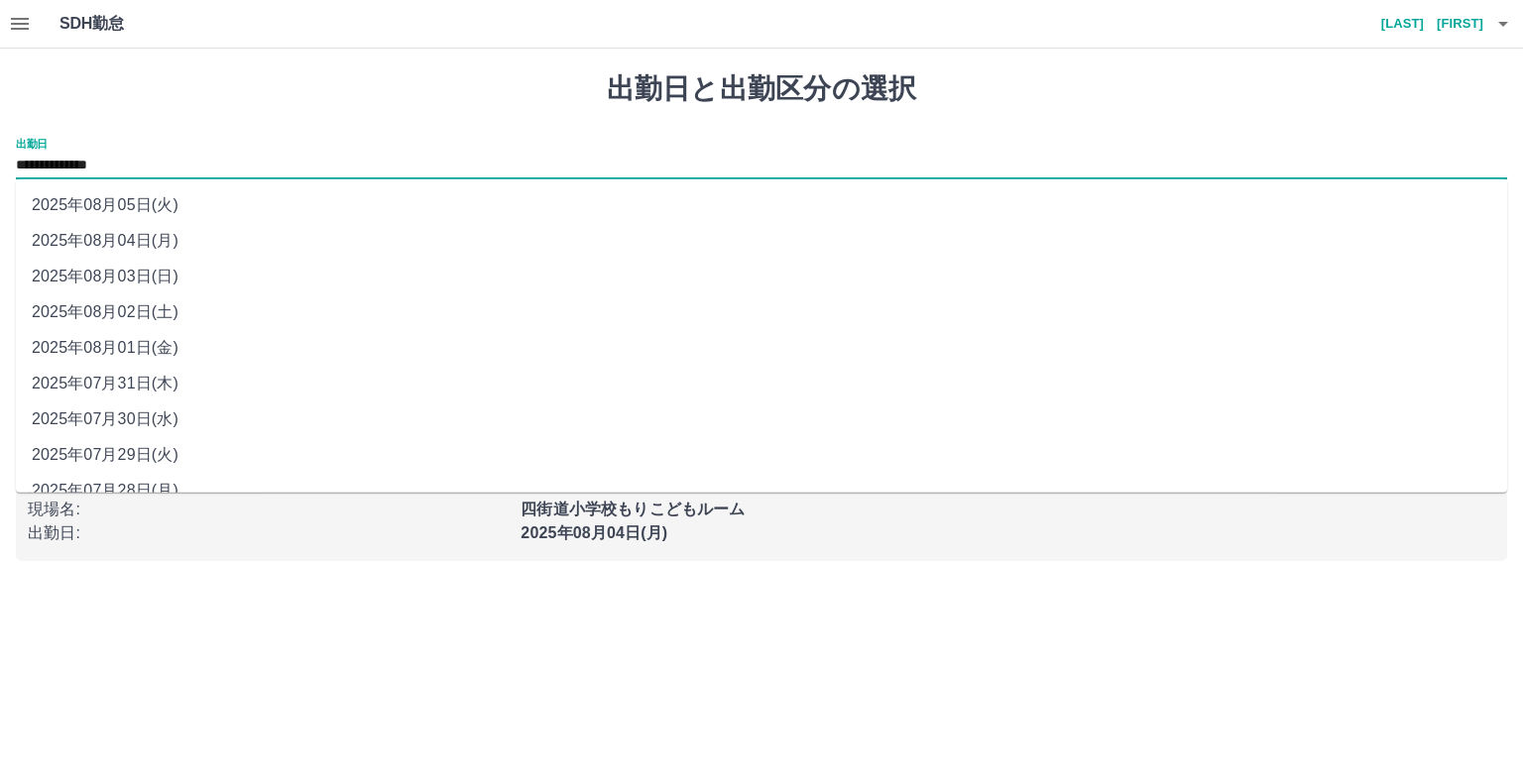 click on "**********" at bounding box center (762, 166) 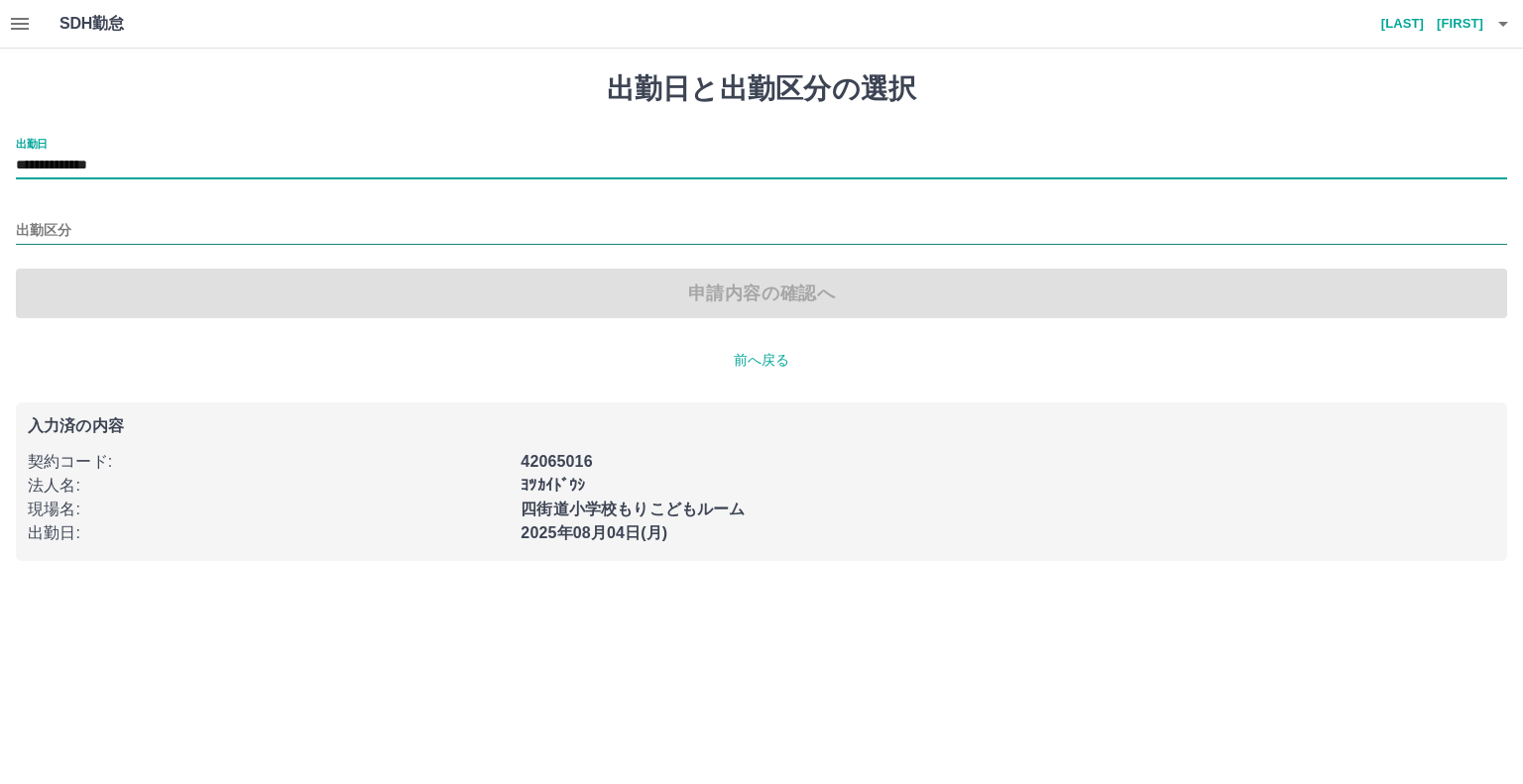 click on "出勤区分" at bounding box center (762, 231) 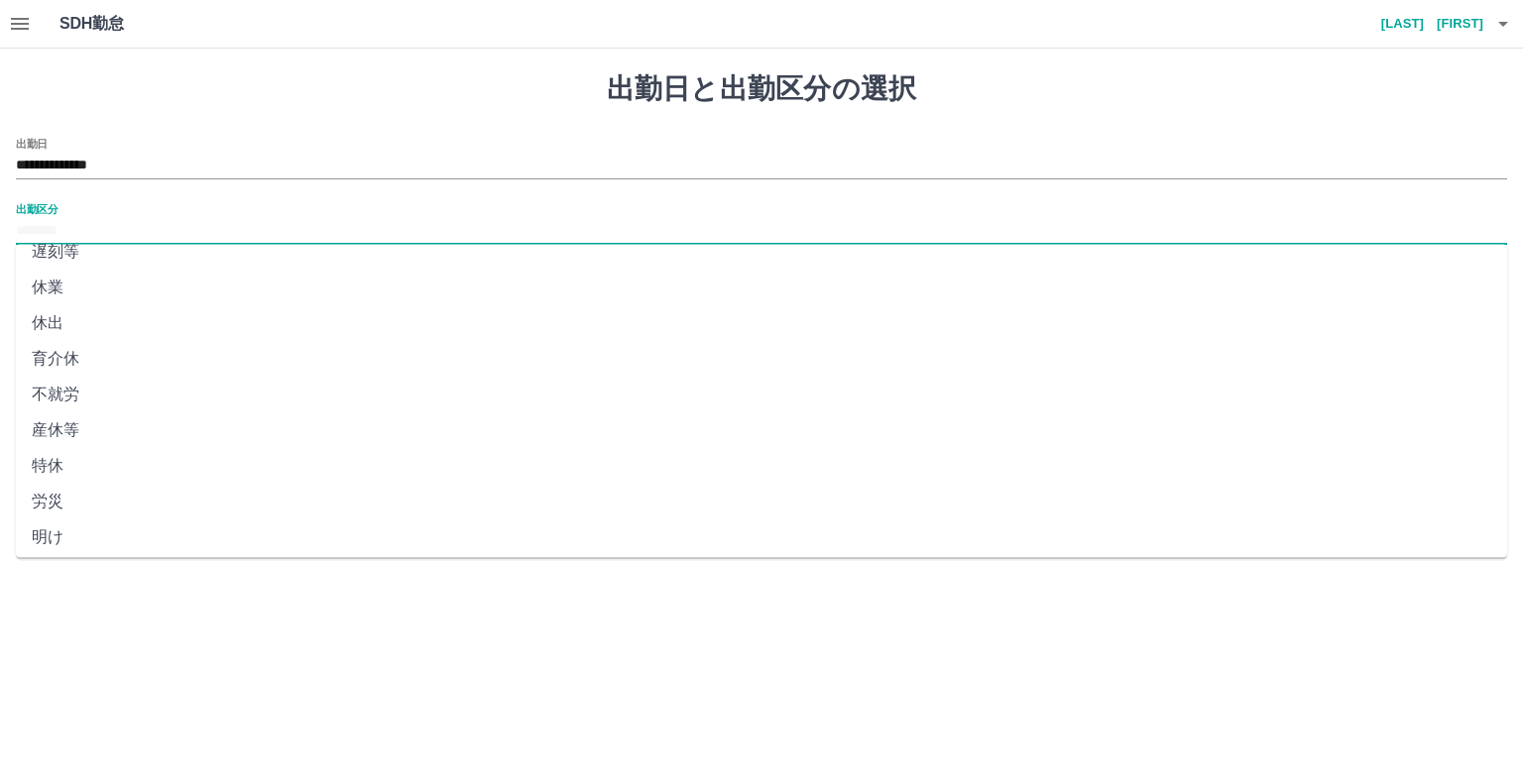 scroll, scrollTop: 344, scrollLeft: 0, axis: vertical 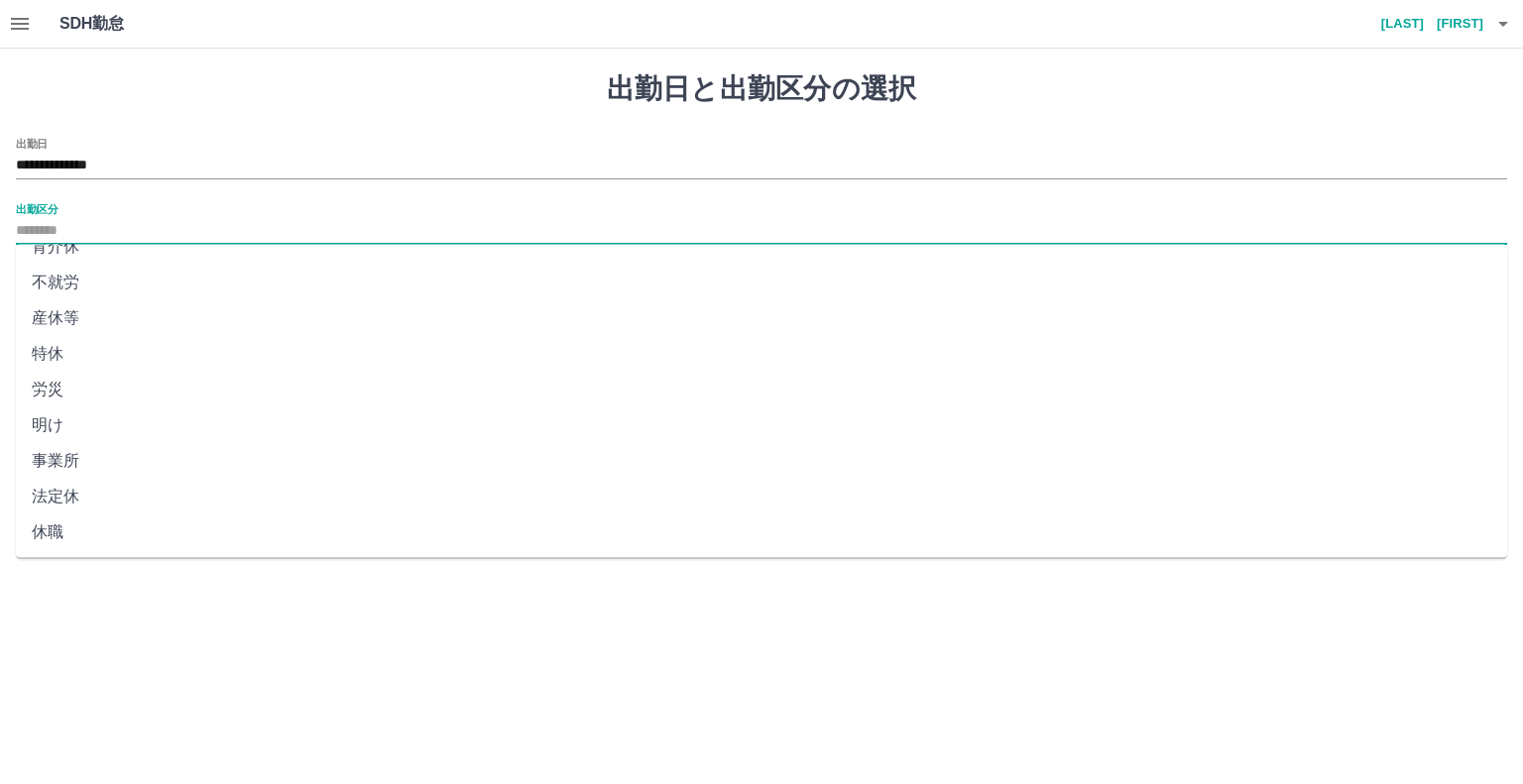 click on "法定休" at bounding box center (762, 497) 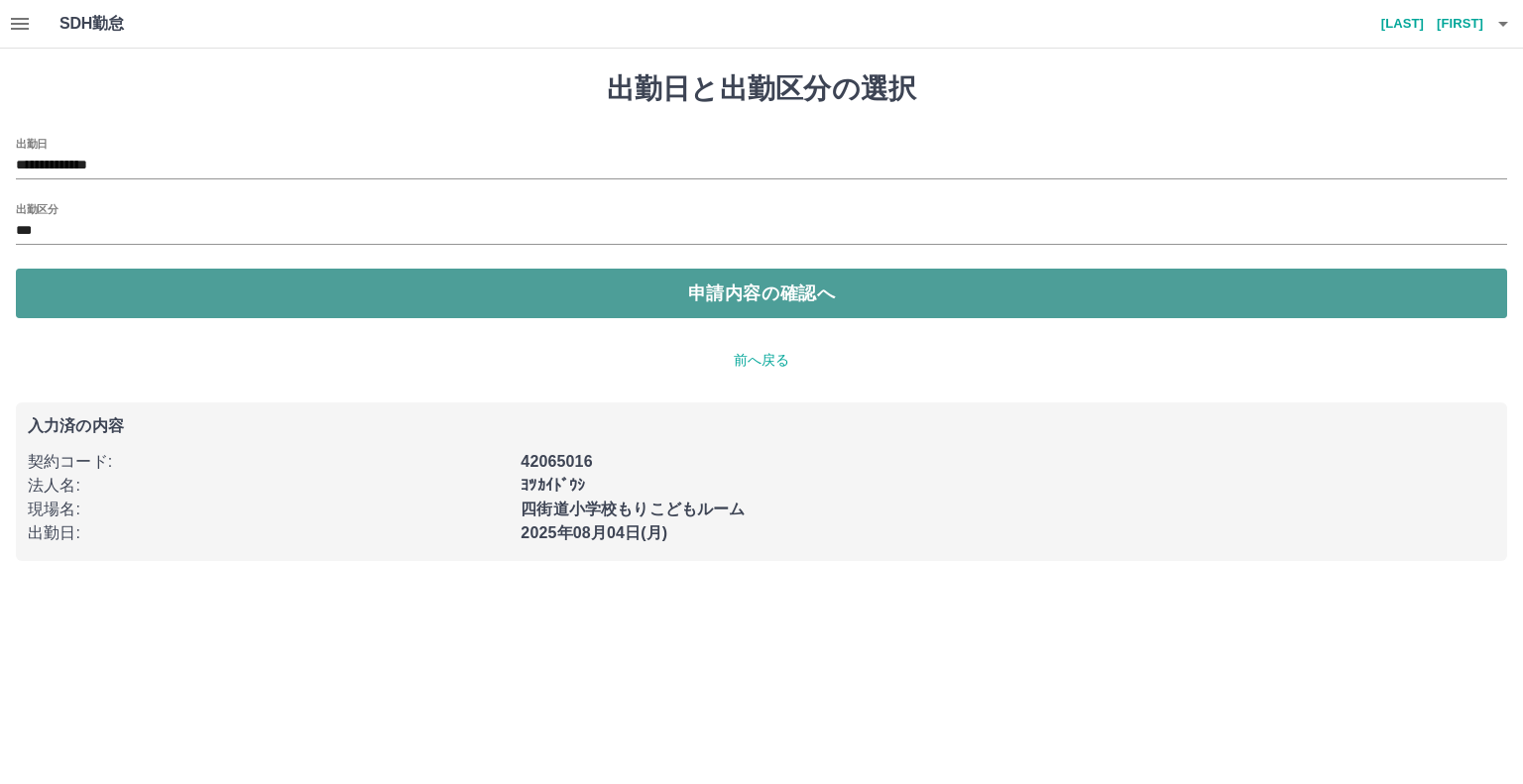 click on "申請内容の確認へ" at bounding box center [762, 293] 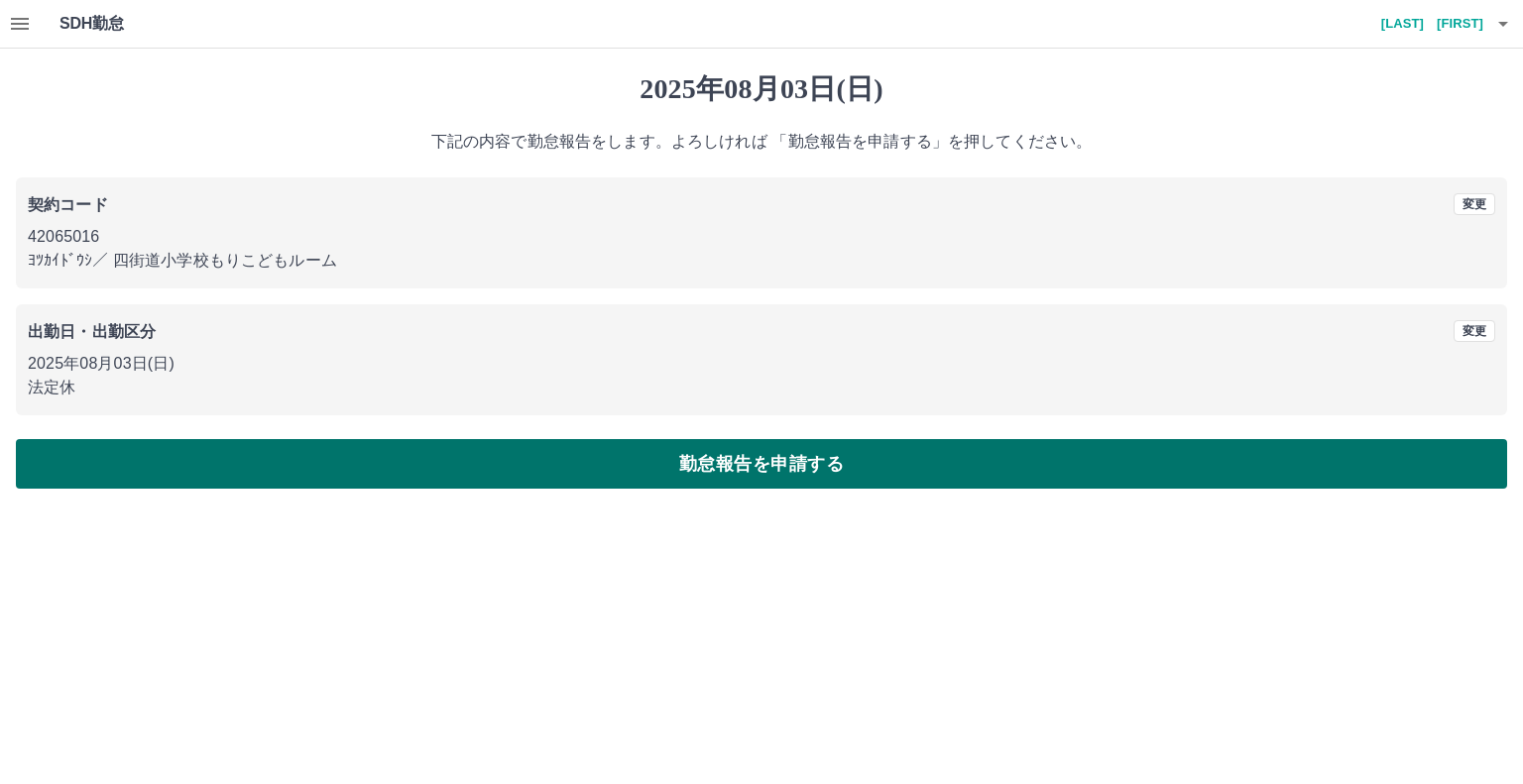 click on "勤怠報告を申請する" at bounding box center (762, 464) 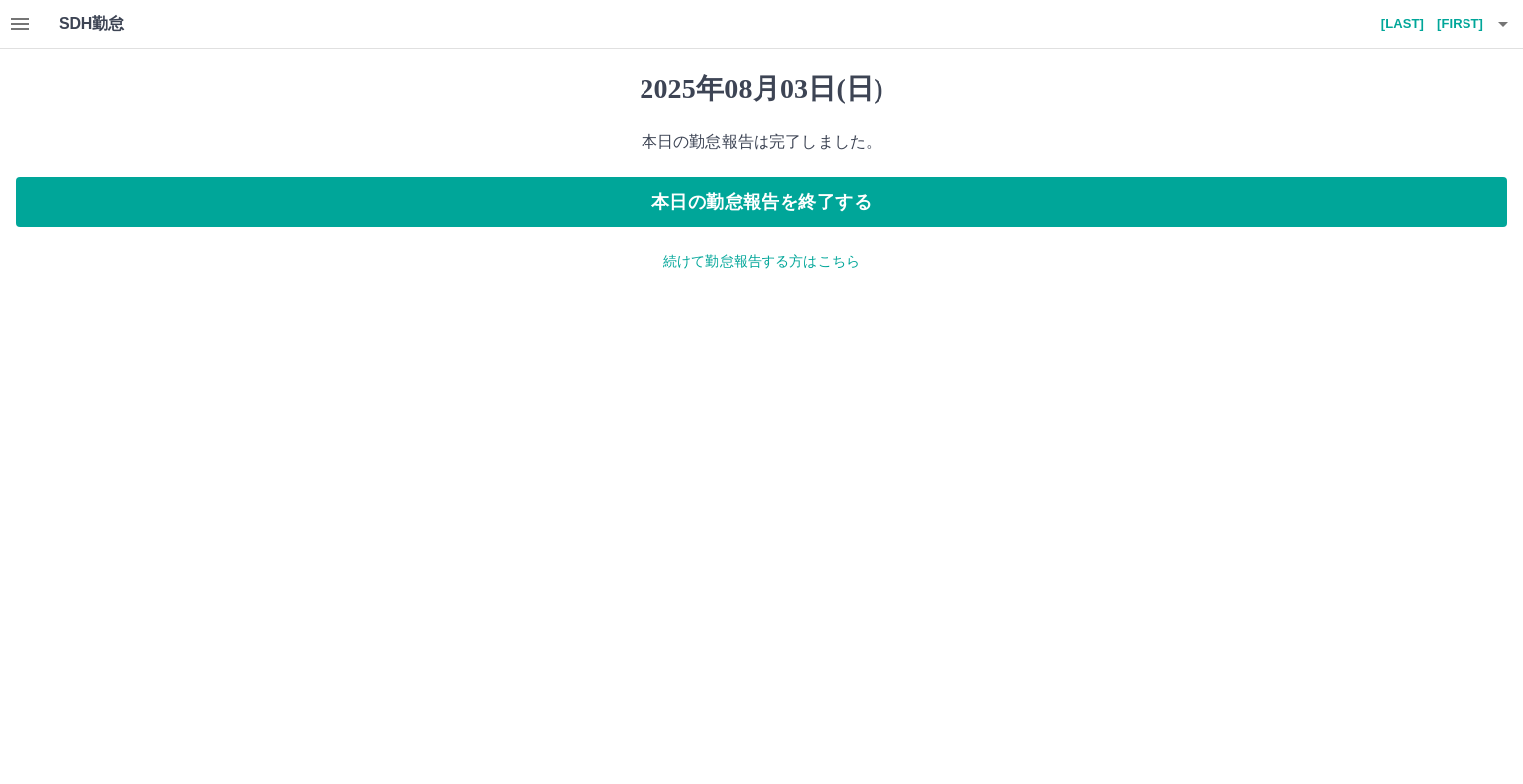 click on "SDH勤怠 [LAST] [FIRST] [DATE]([DAY]) 本日の勤怠報告は完了しました。 本日の勤怠報告を終了する 続けて勤怠報告する方はこちら SDH勤怠" at bounding box center [762, 148] 